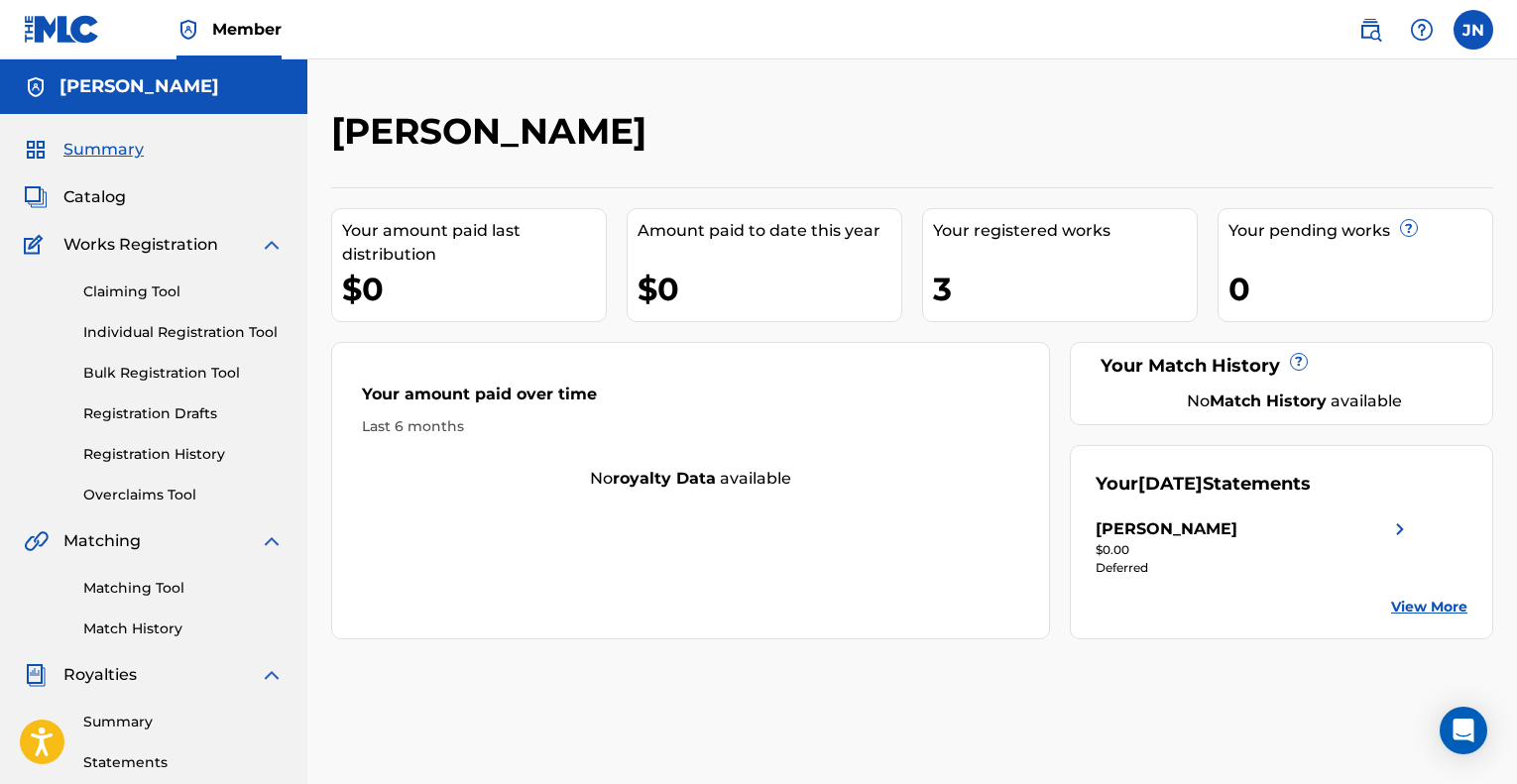 scroll, scrollTop: 0, scrollLeft: 0, axis: both 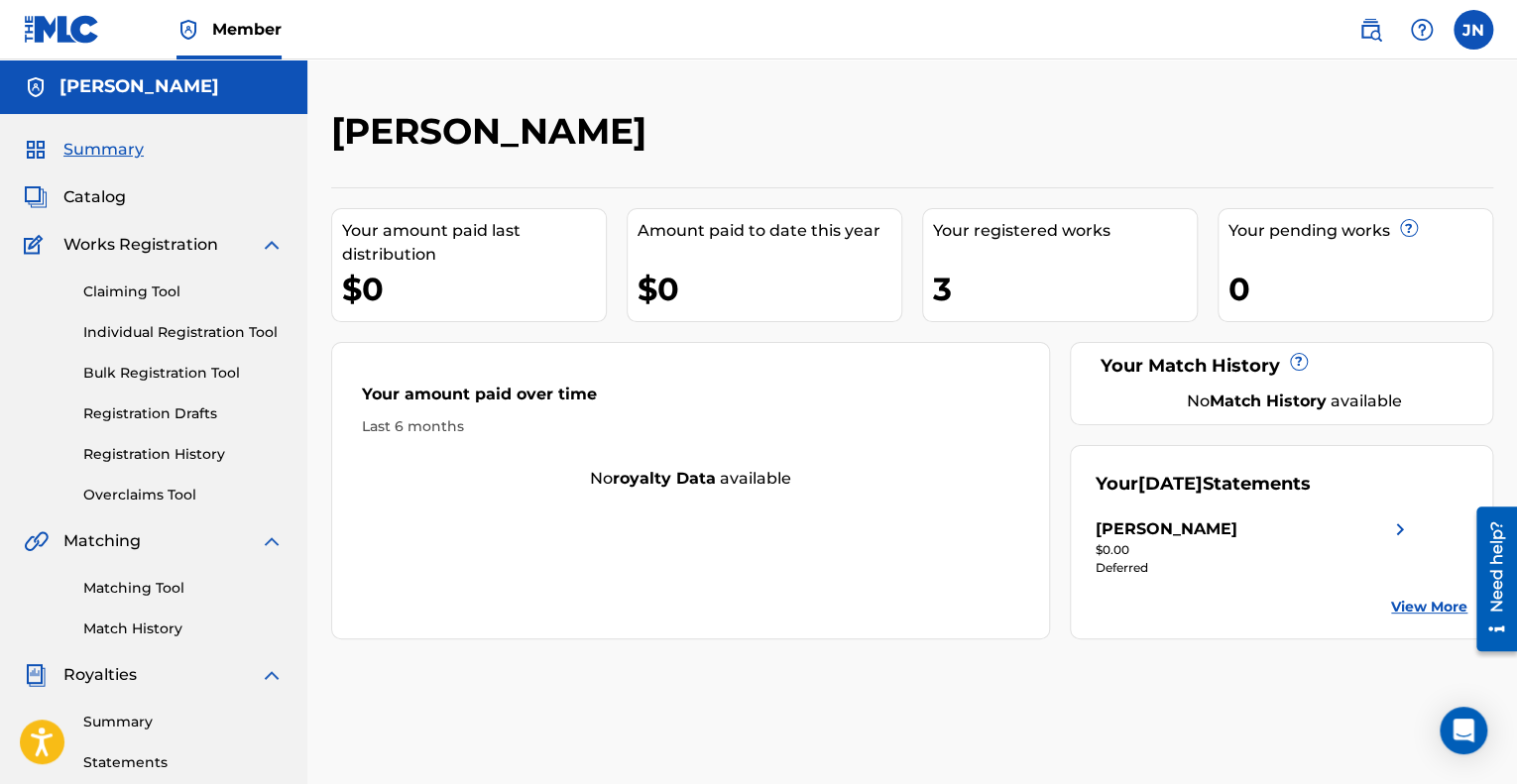 click on "Your registered works   3" at bounding box center [1060, 265] 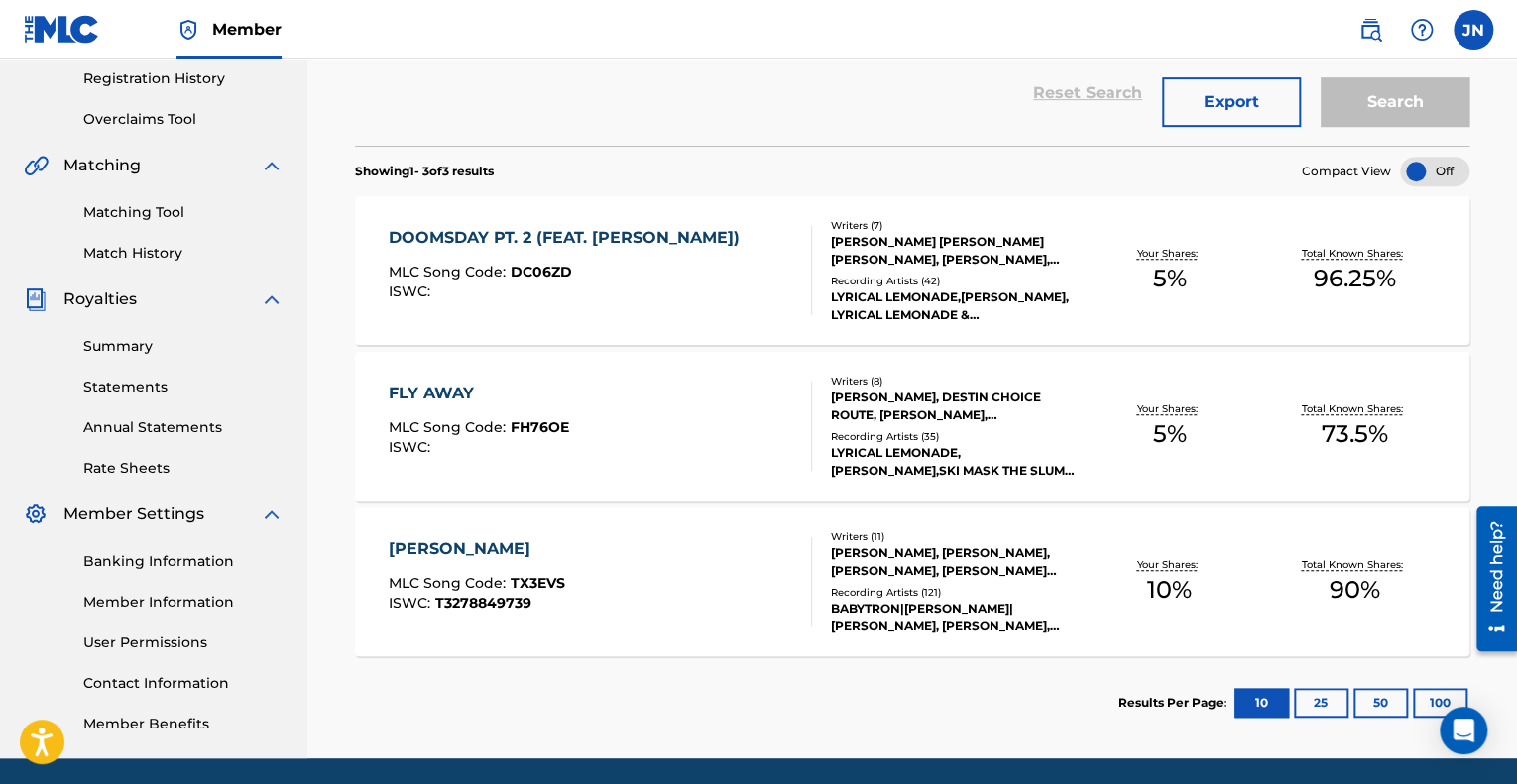 scroll, scrollTop: 345, scrollLeft: 0, axis: vertical 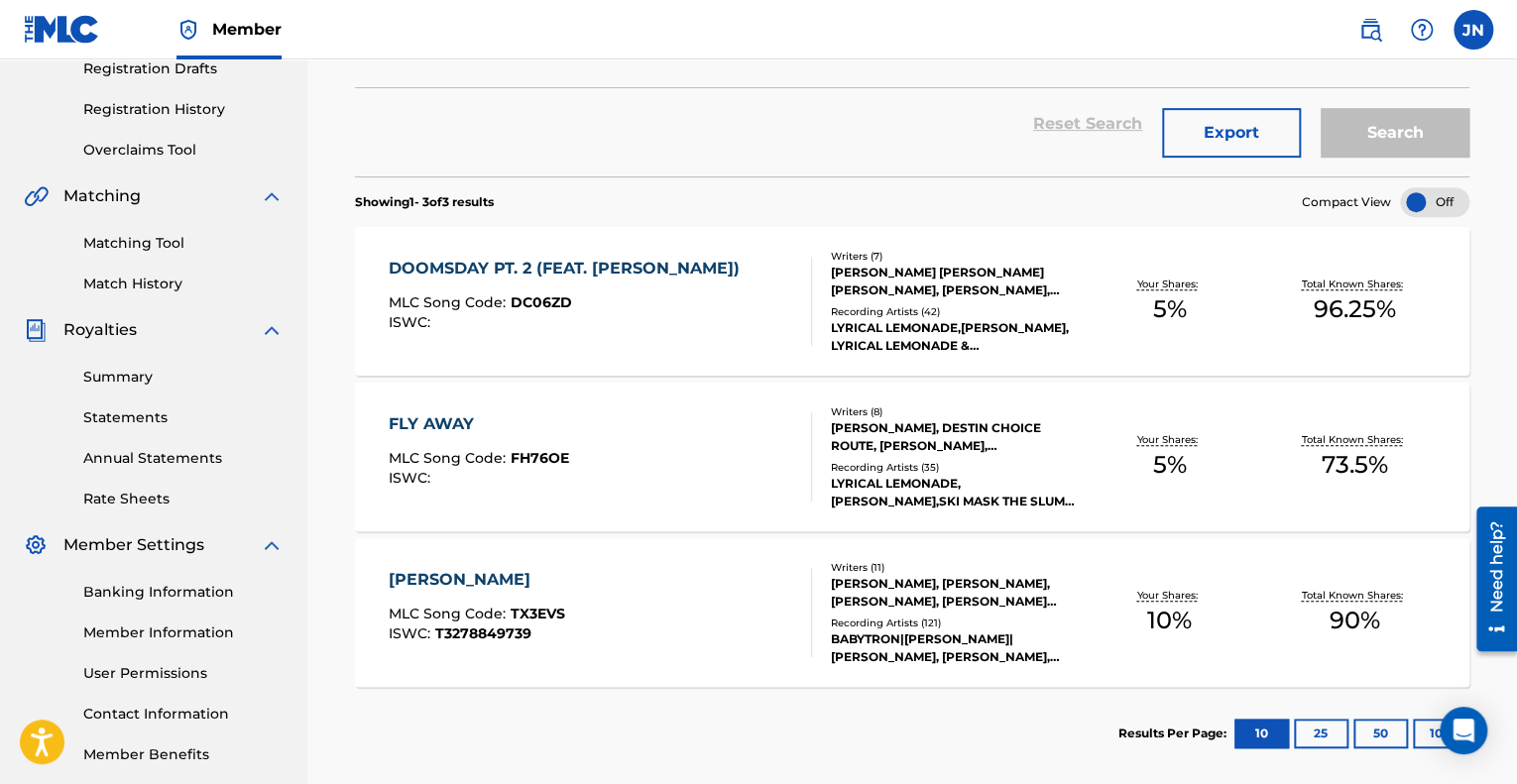 click on "Summary" at bounding box center (183, 377) 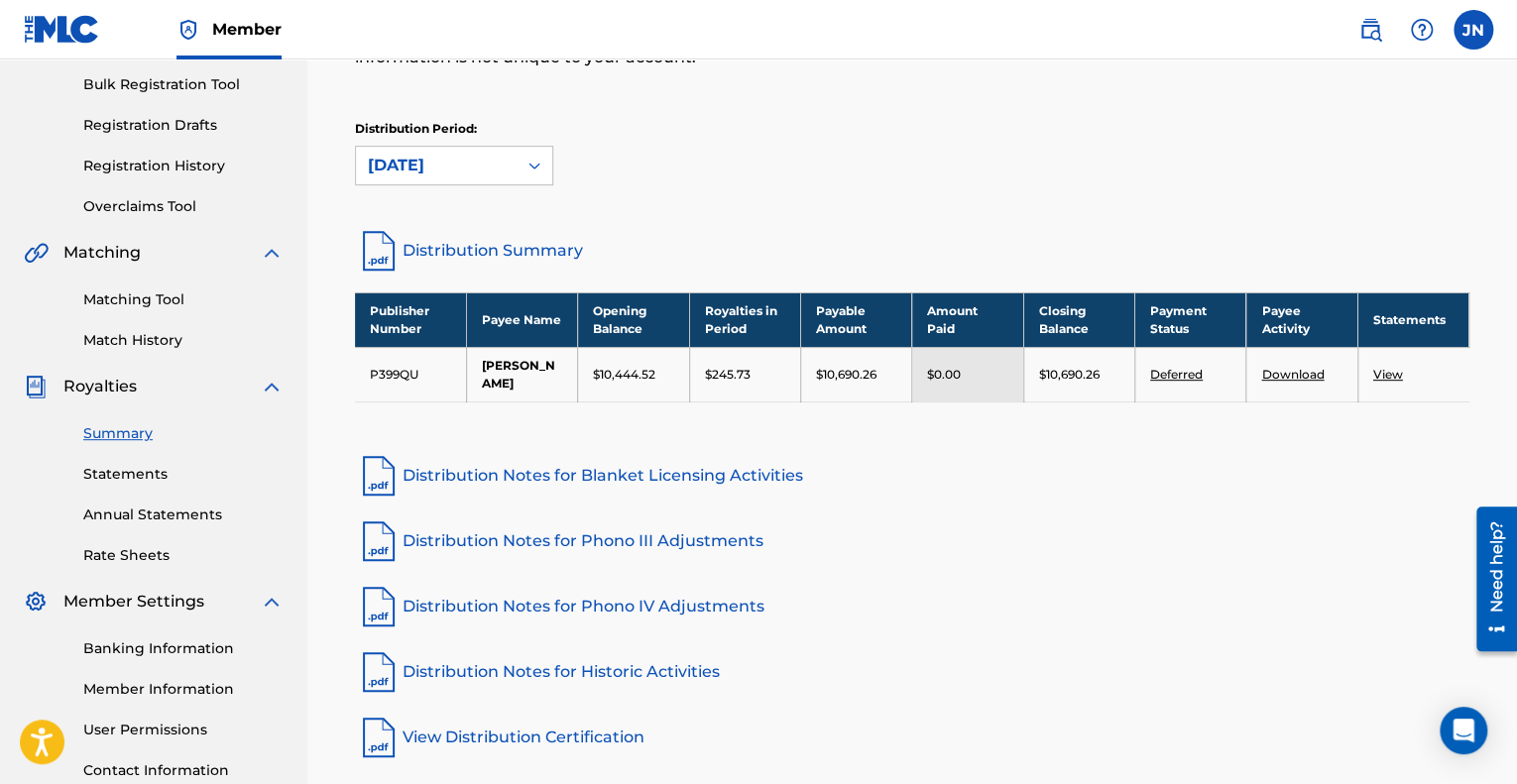 scroll, scrollTop: 297, scrollLeft: 0, axis: vertical 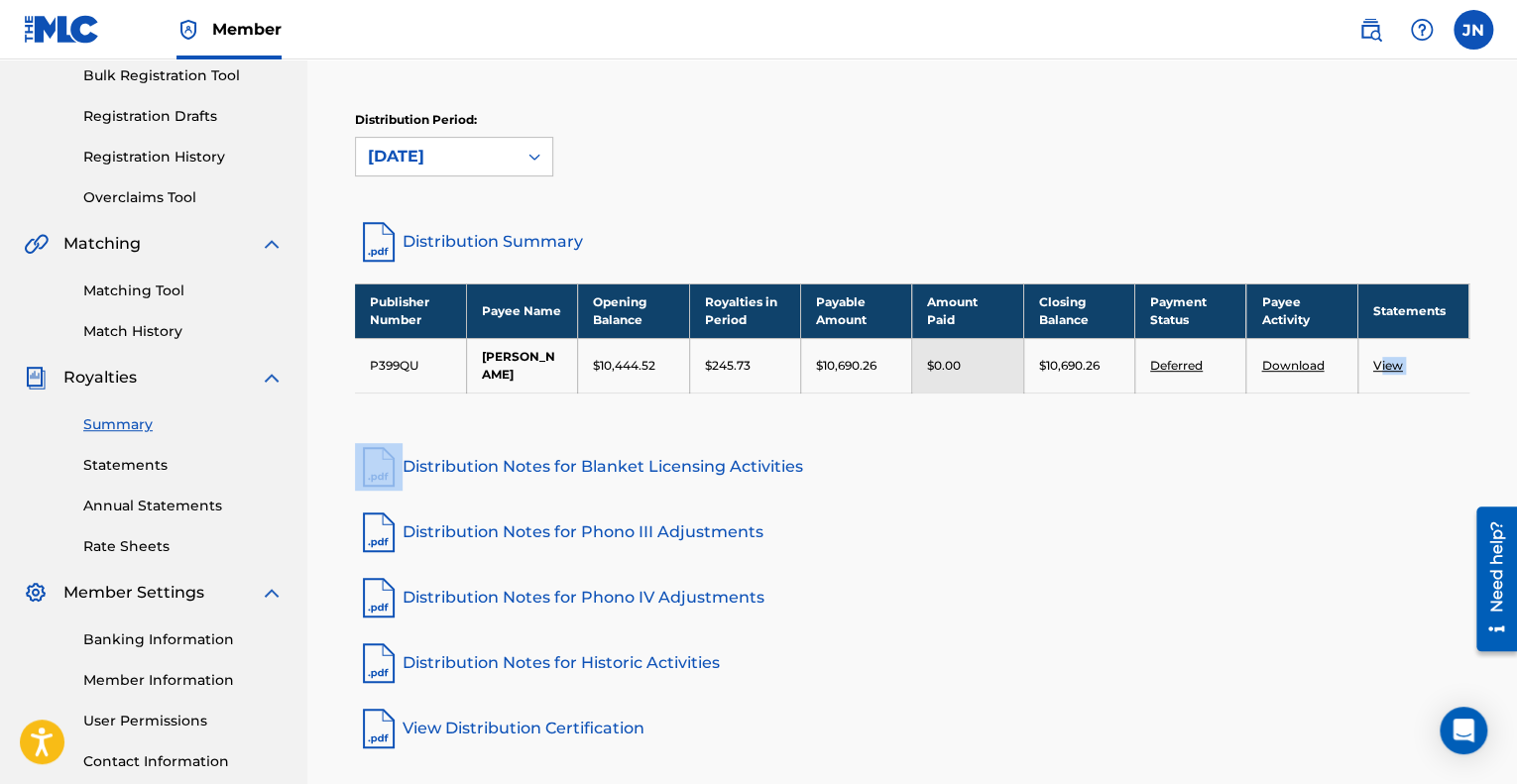 drag, startPoint x: 1380, startPoint y: 351, endPoint x: 1379, endPoint y: 403, distance: 52.009614 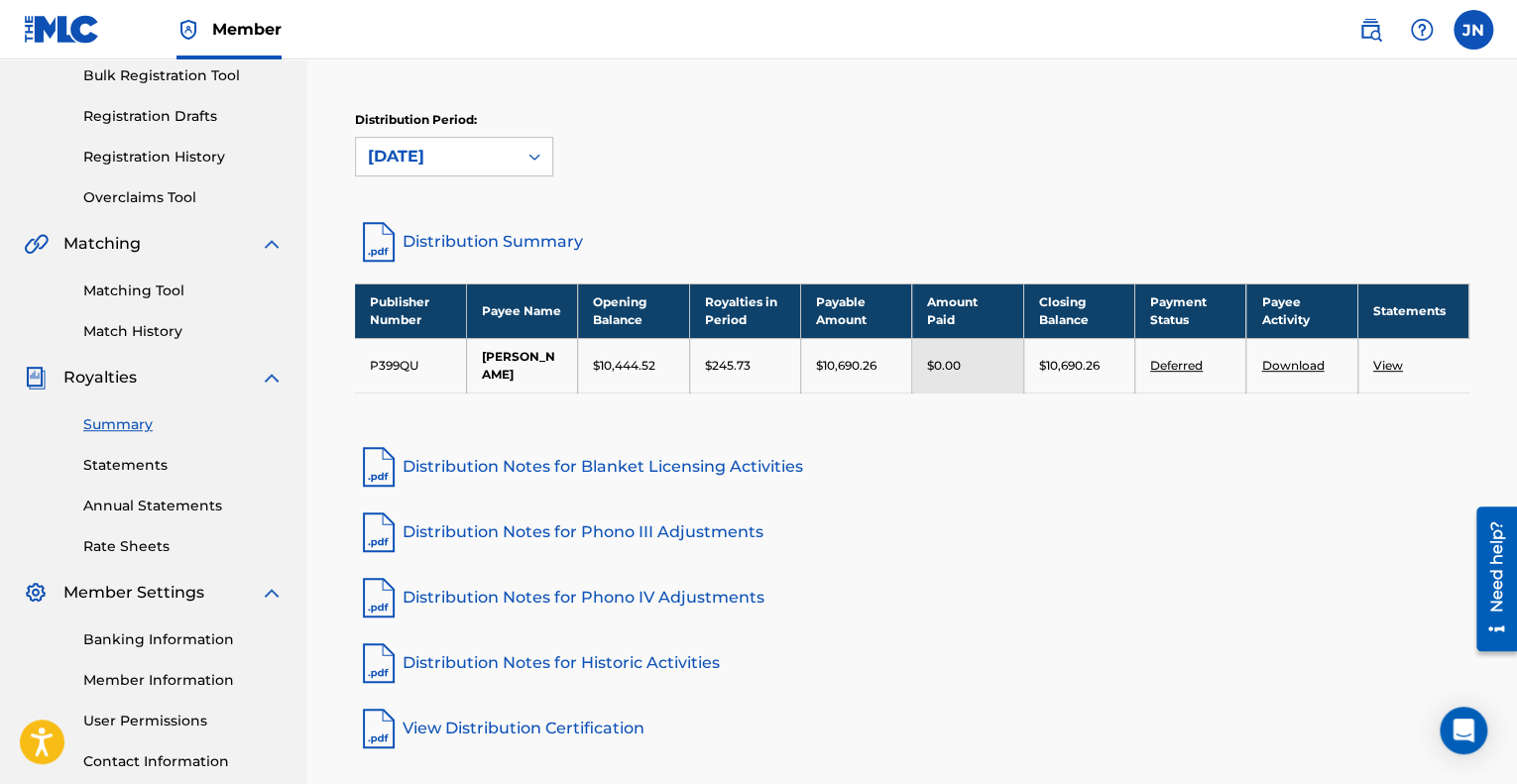 click on "Download" at bounding box center [1302, 365] 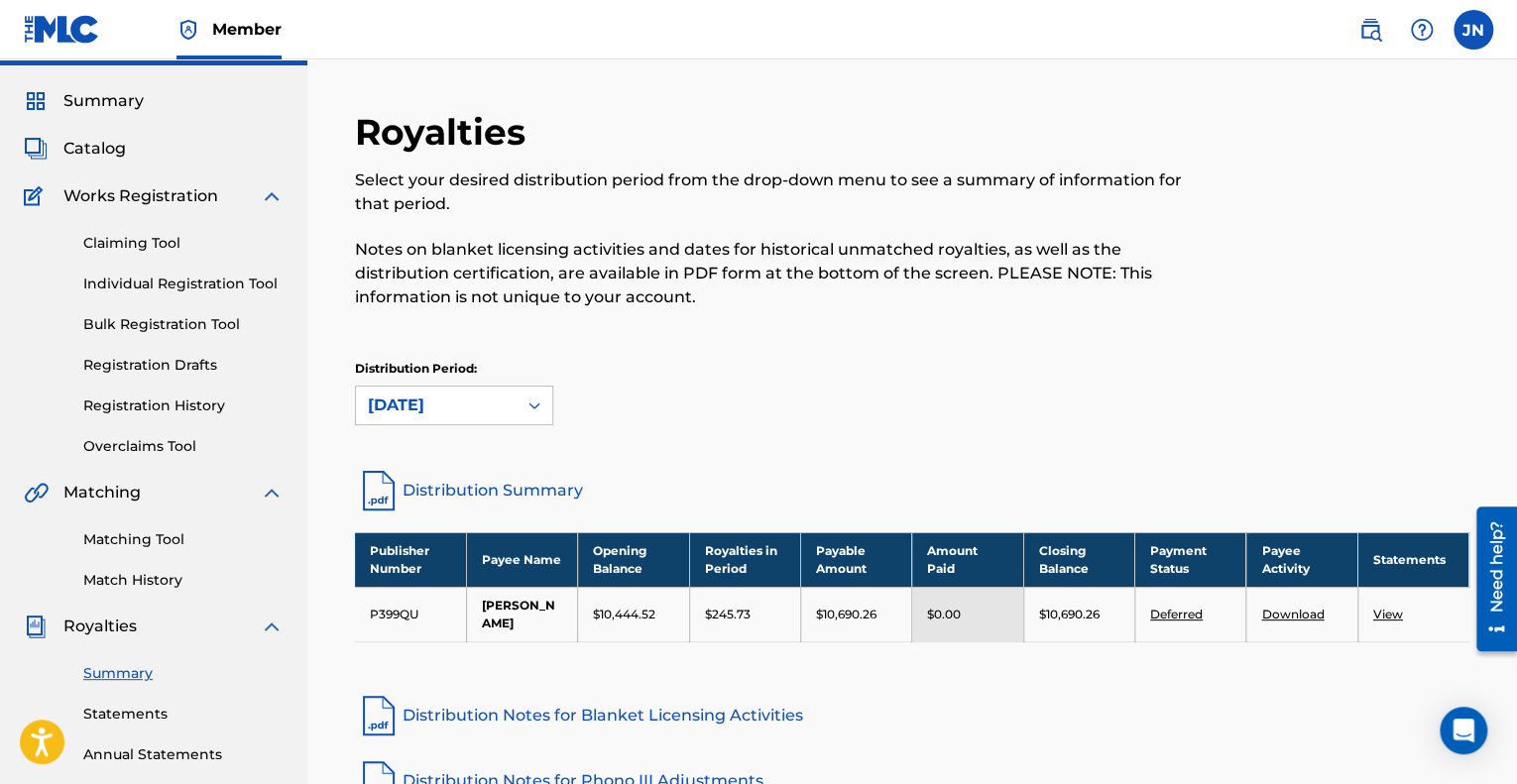 scroll, scrollTop: 48, scrollLeft: 0, axis: vertical 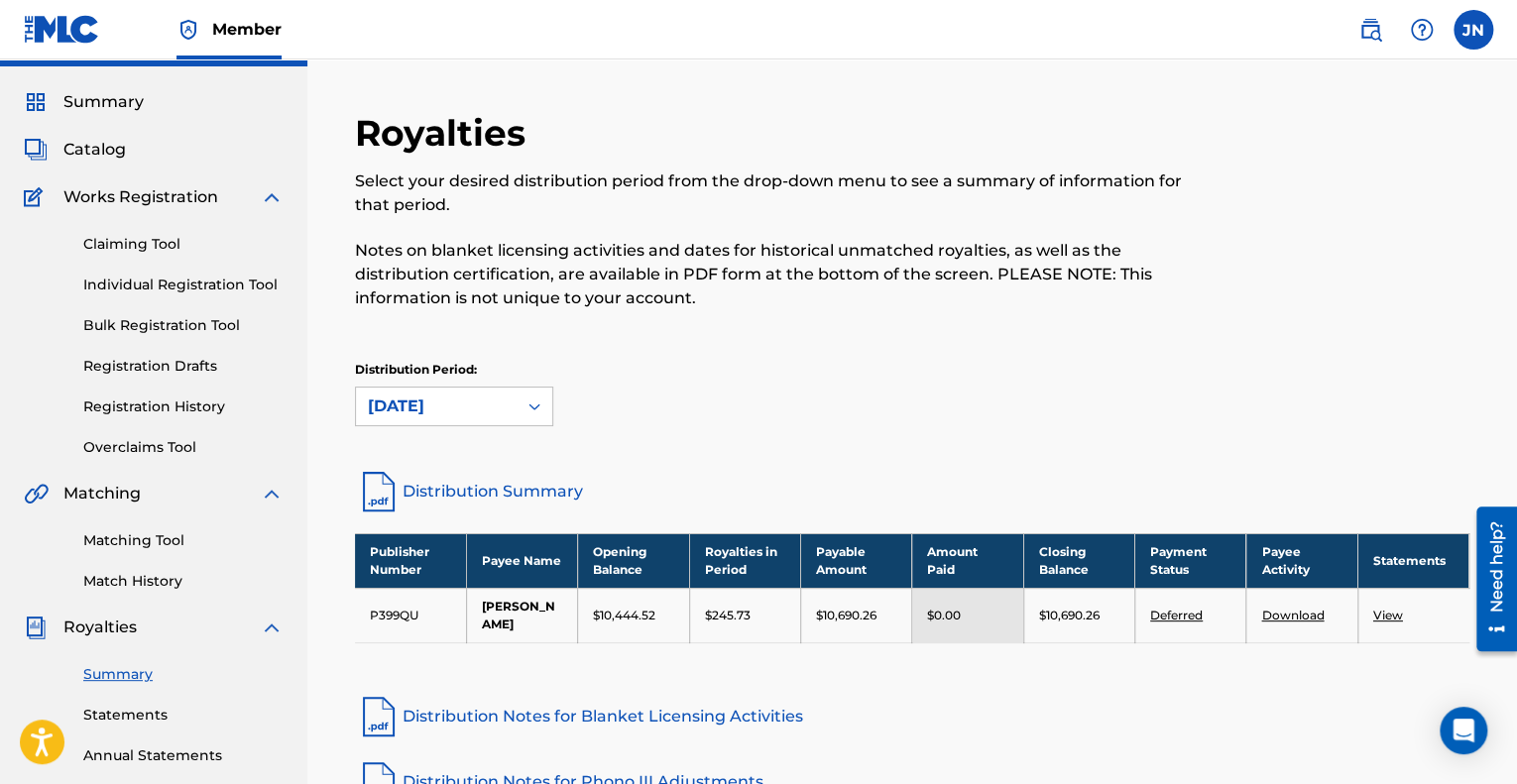 click on "Overclaims Tool" at bounding box center [183, 447] 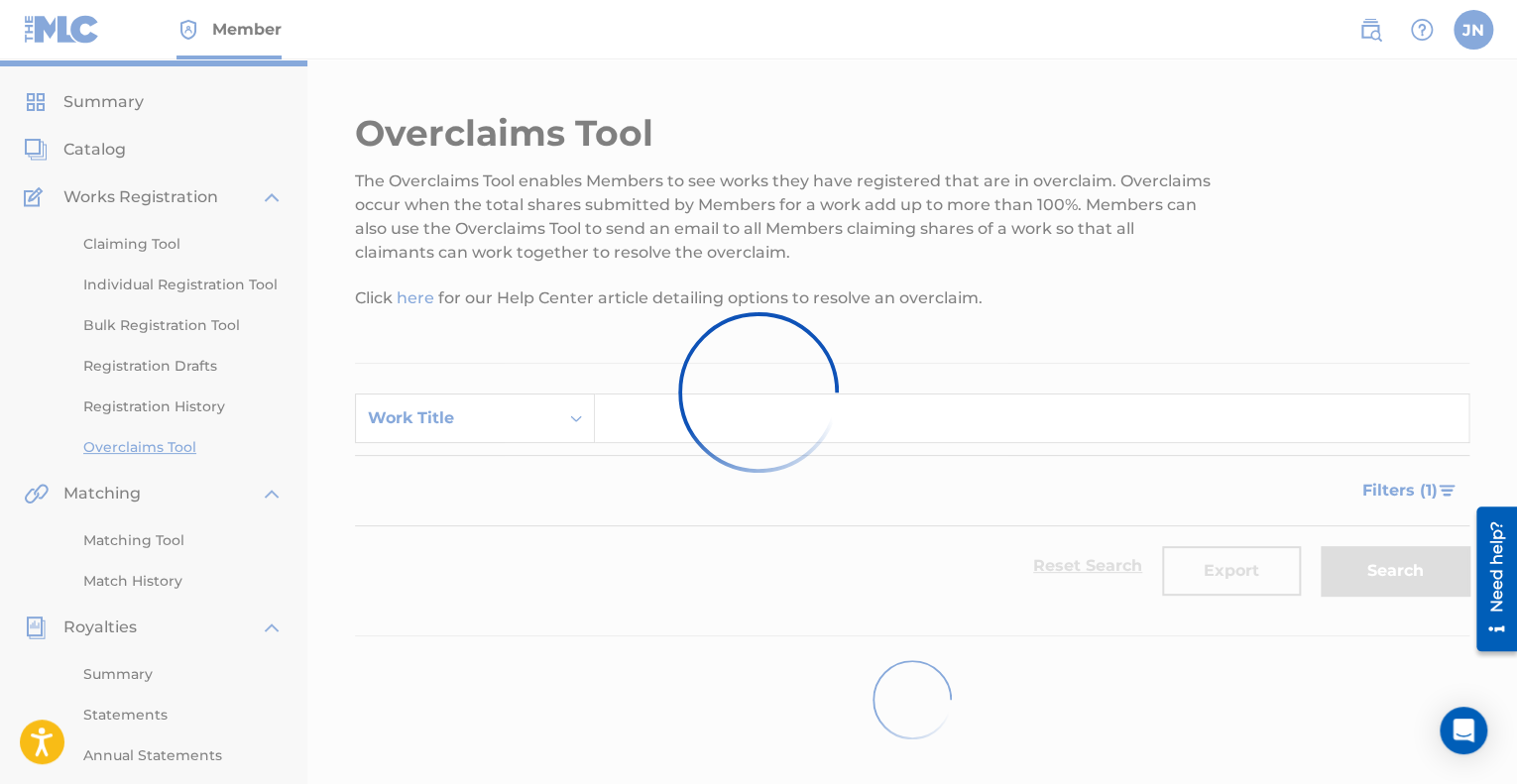 scroll, scrollTop: 0, scrollLeft: 0, axis: both 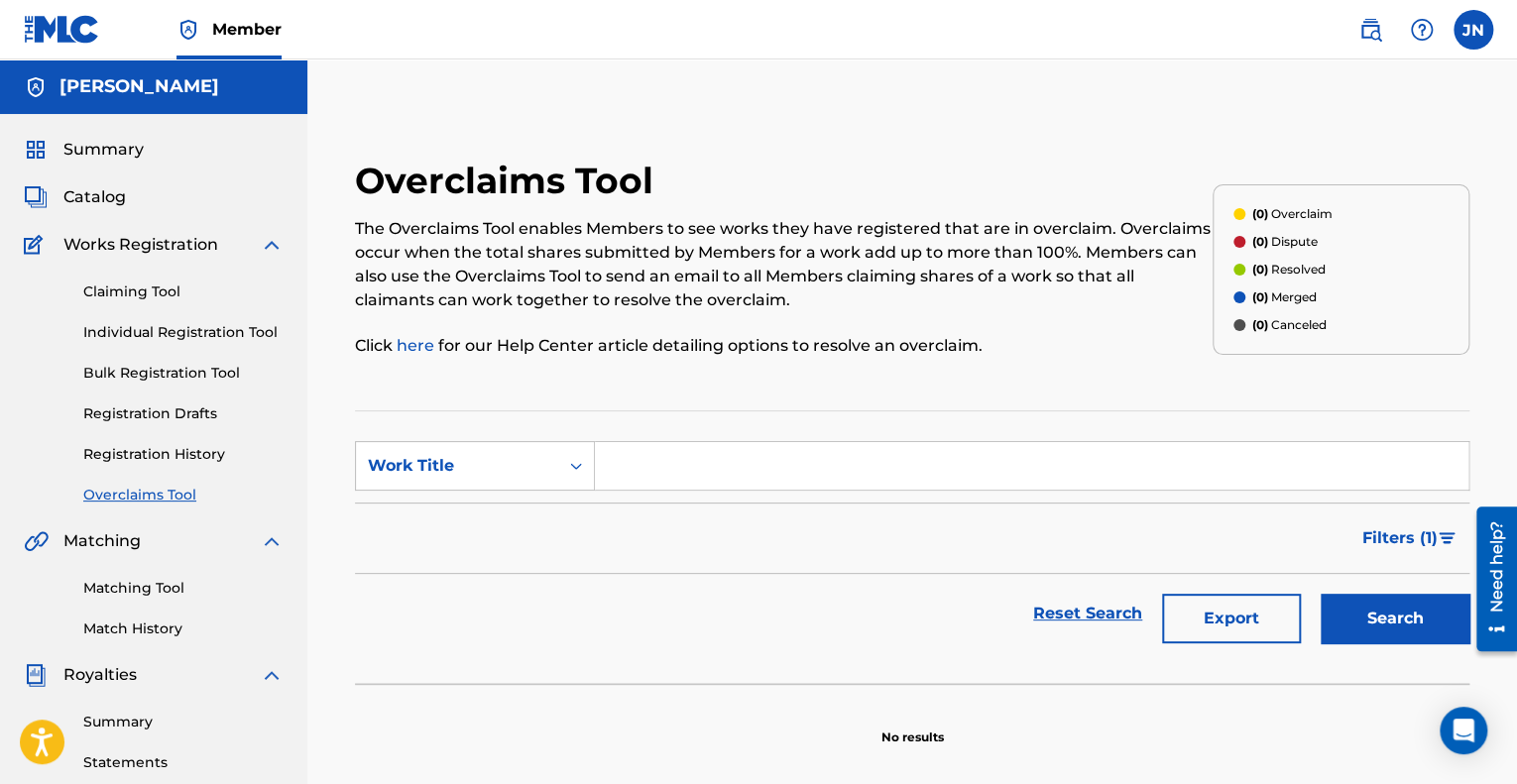 click at bounding box center (1031, 466) 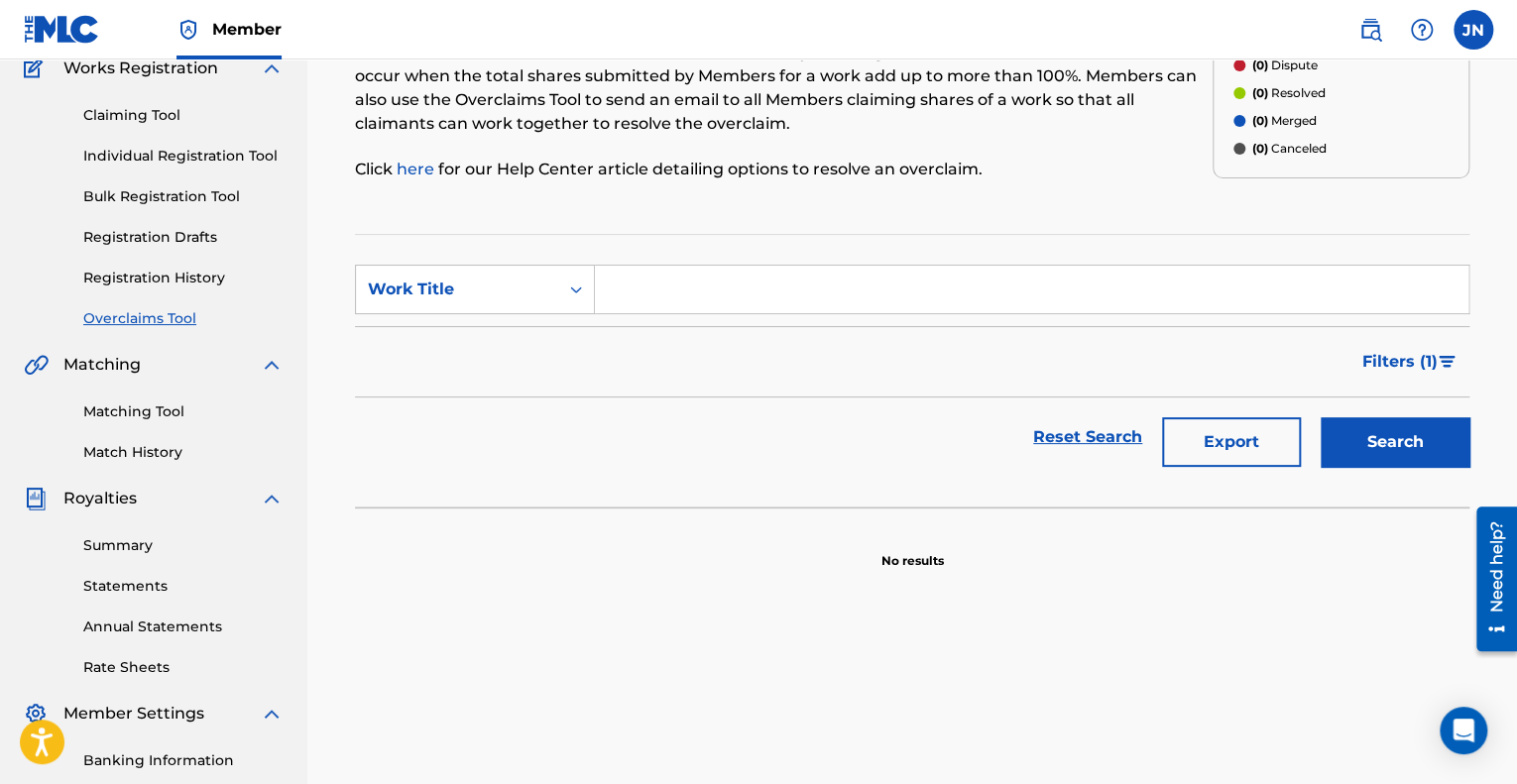 scroll, scrollTop: 198, scrollLeft: 0, axis: vertical 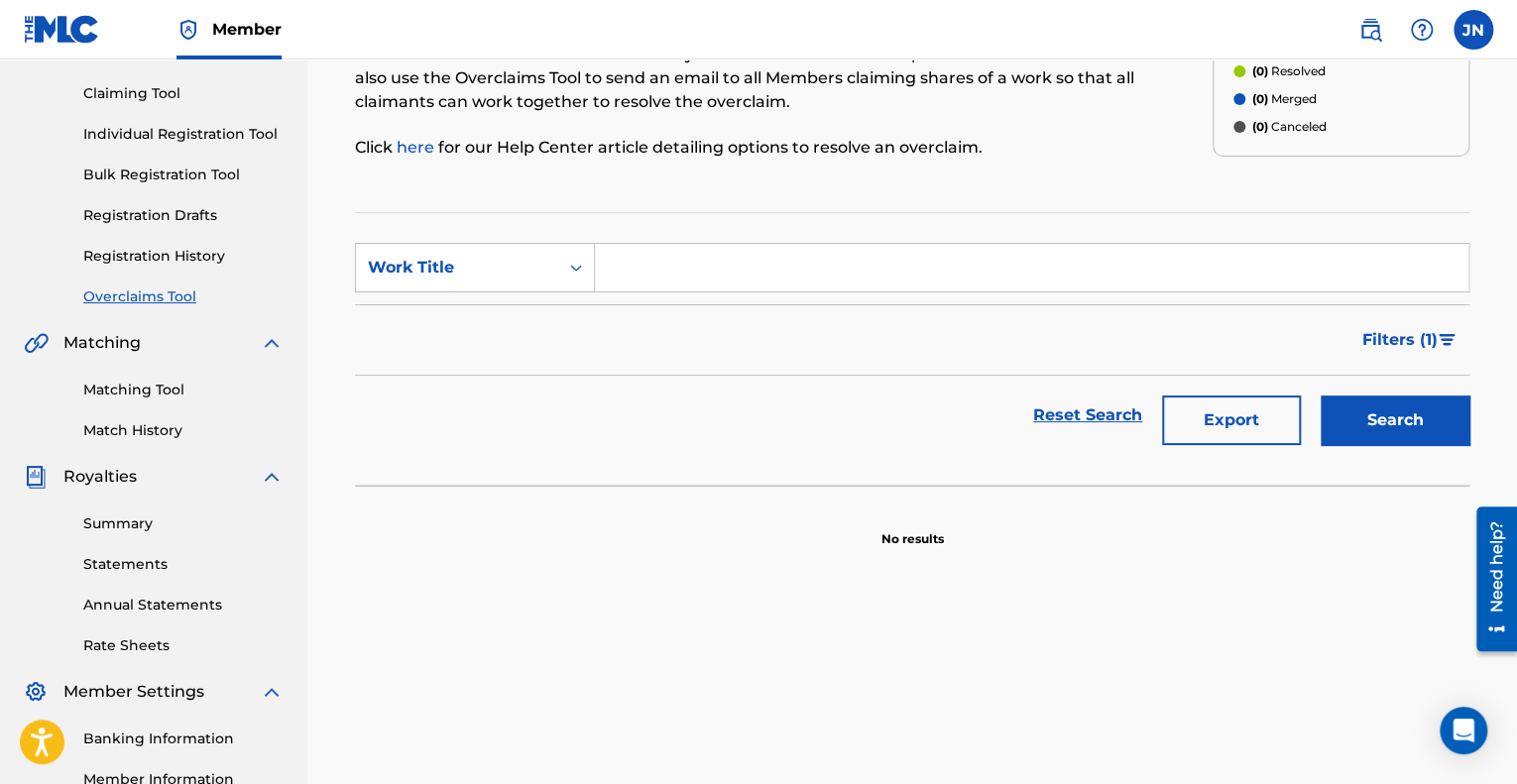 click on "Summary" at bounding box center [183, 523] 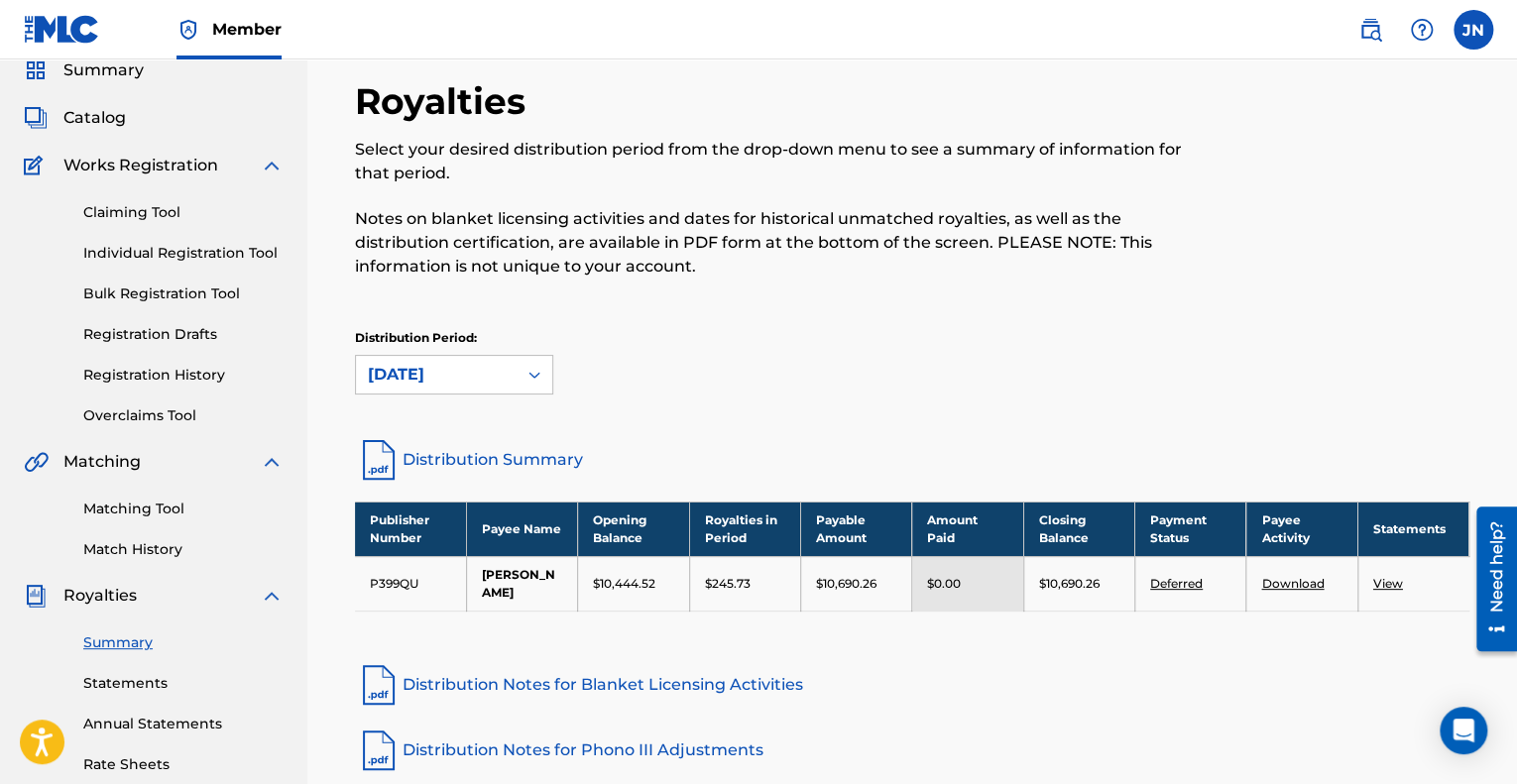 scroll, scrollTop: 396, scrollLeft: 0, axis: vertical 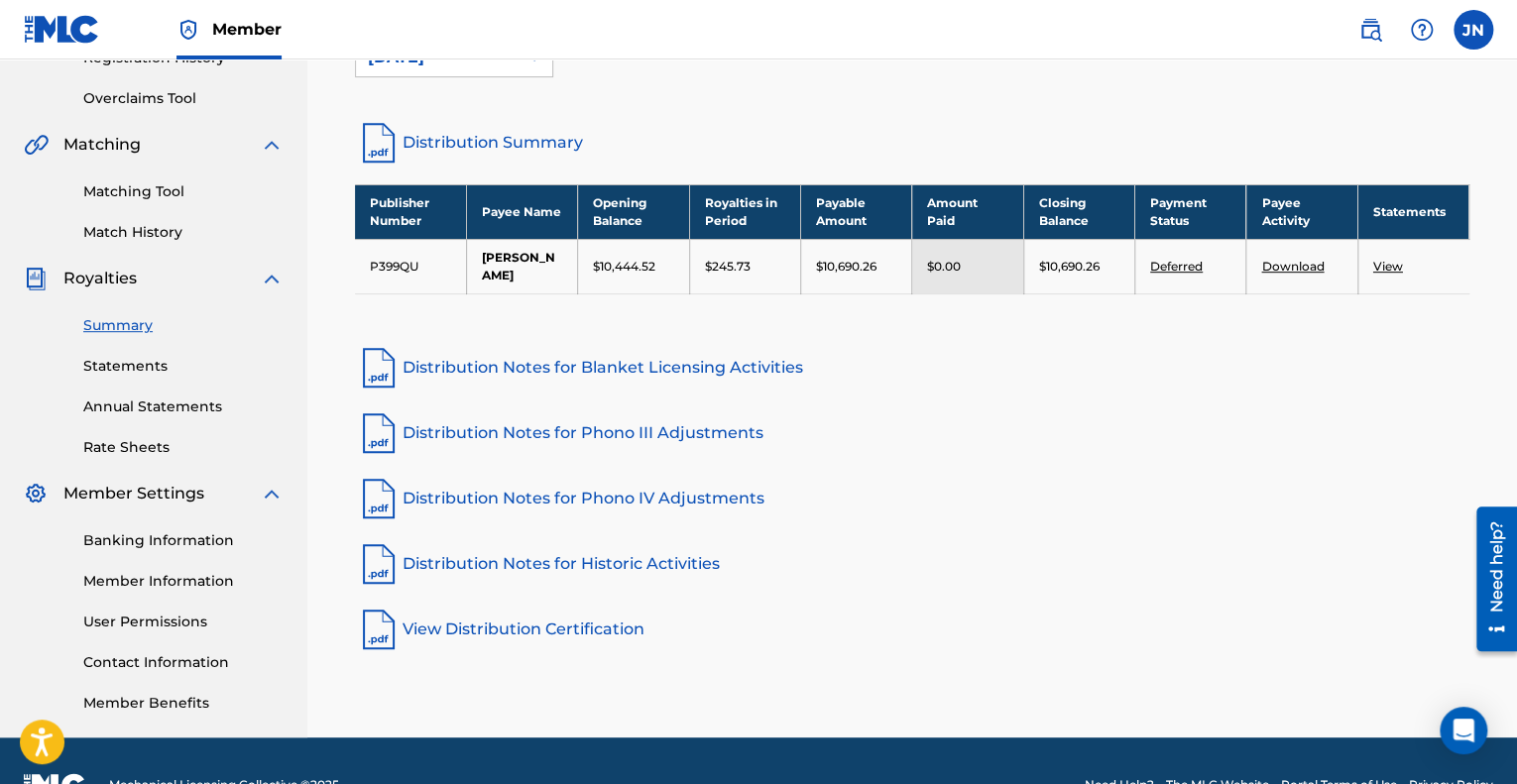 click on "Annual Statements" at bounding box center (183, 406) 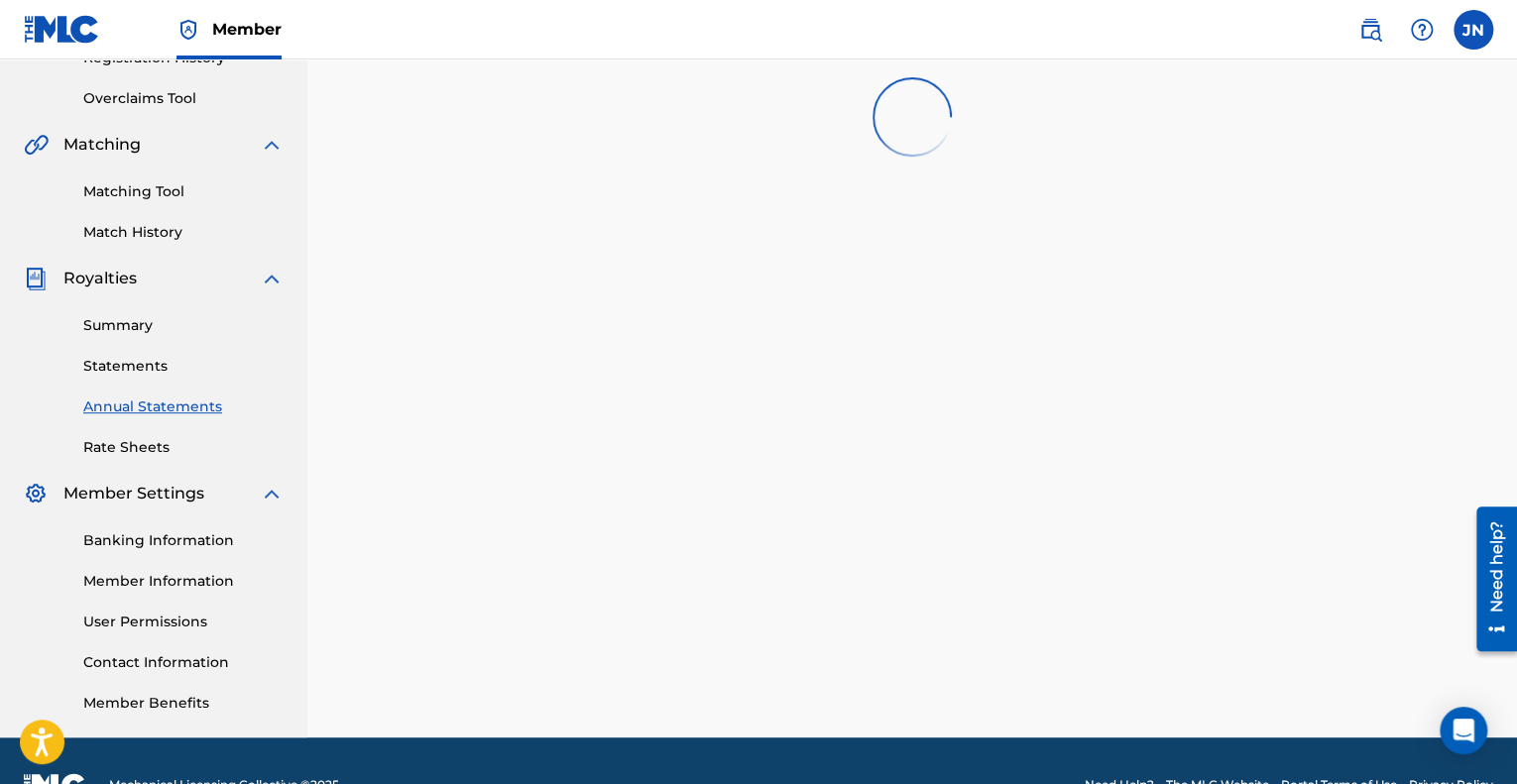 scroll, scrollTop: 0, scrollLeft: 0, axis: both 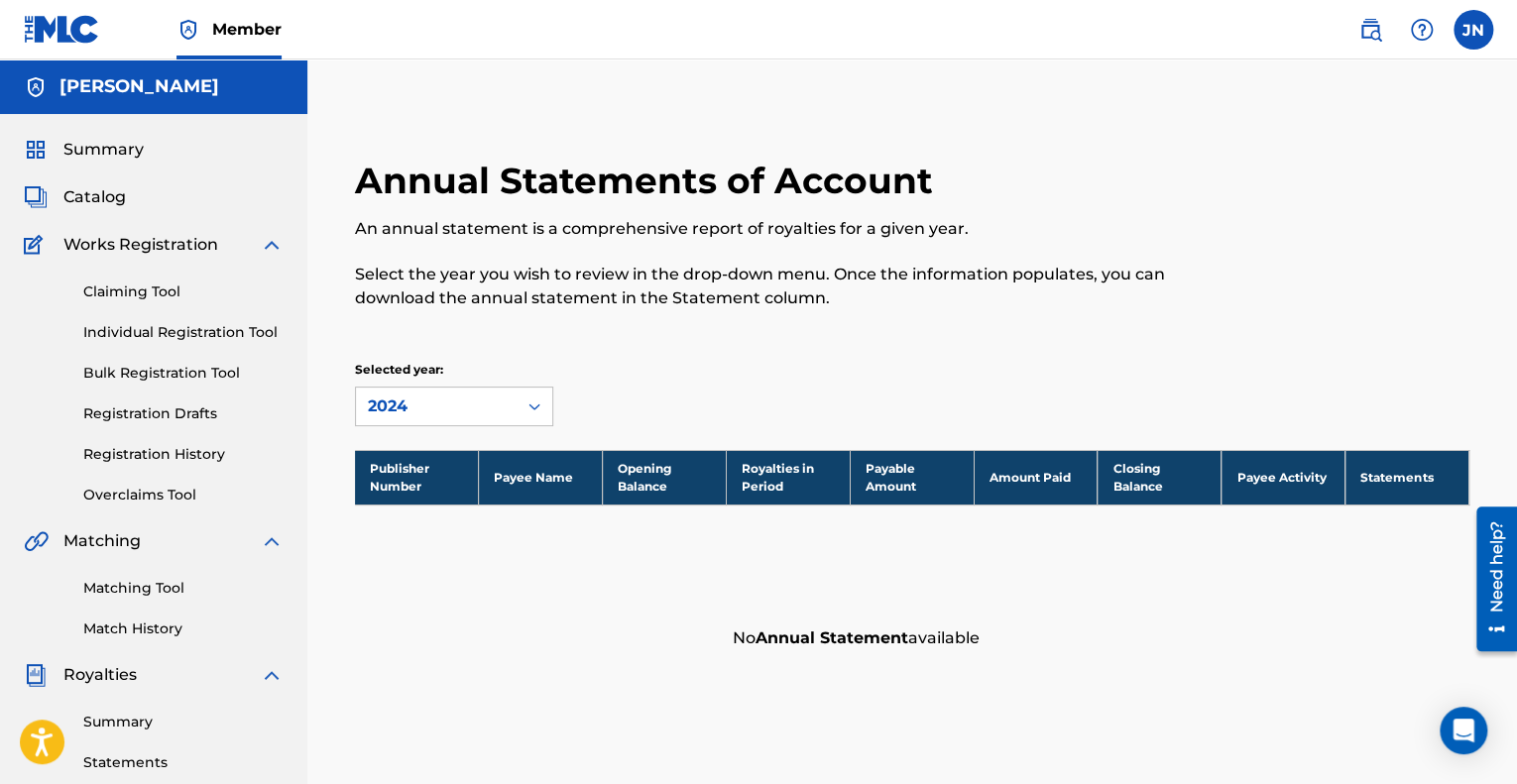 click on "Matching Tool" at bounding box center [183, 588] 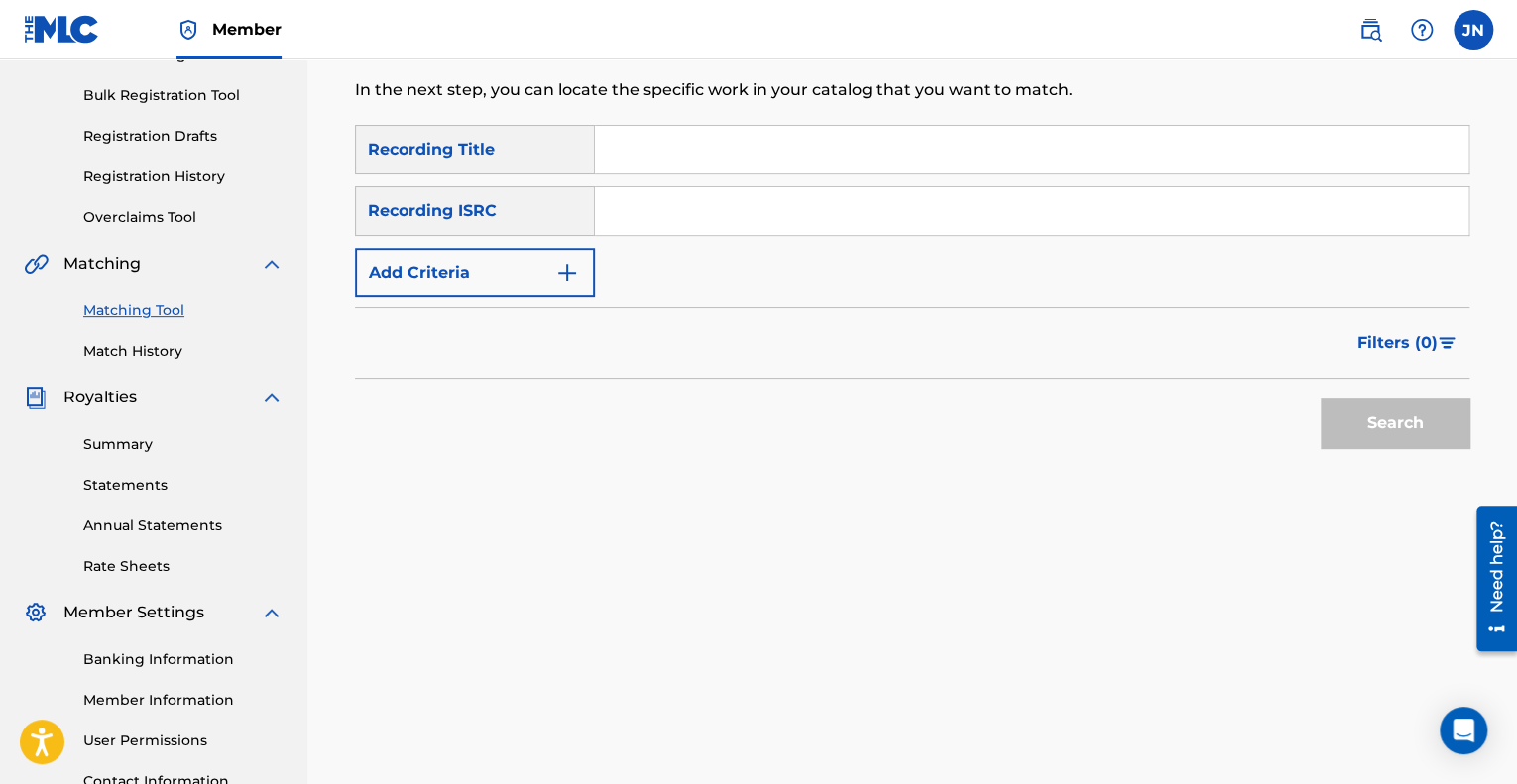 scroll, scrollTop: 396, scrollLeft: 0, axis: vertical 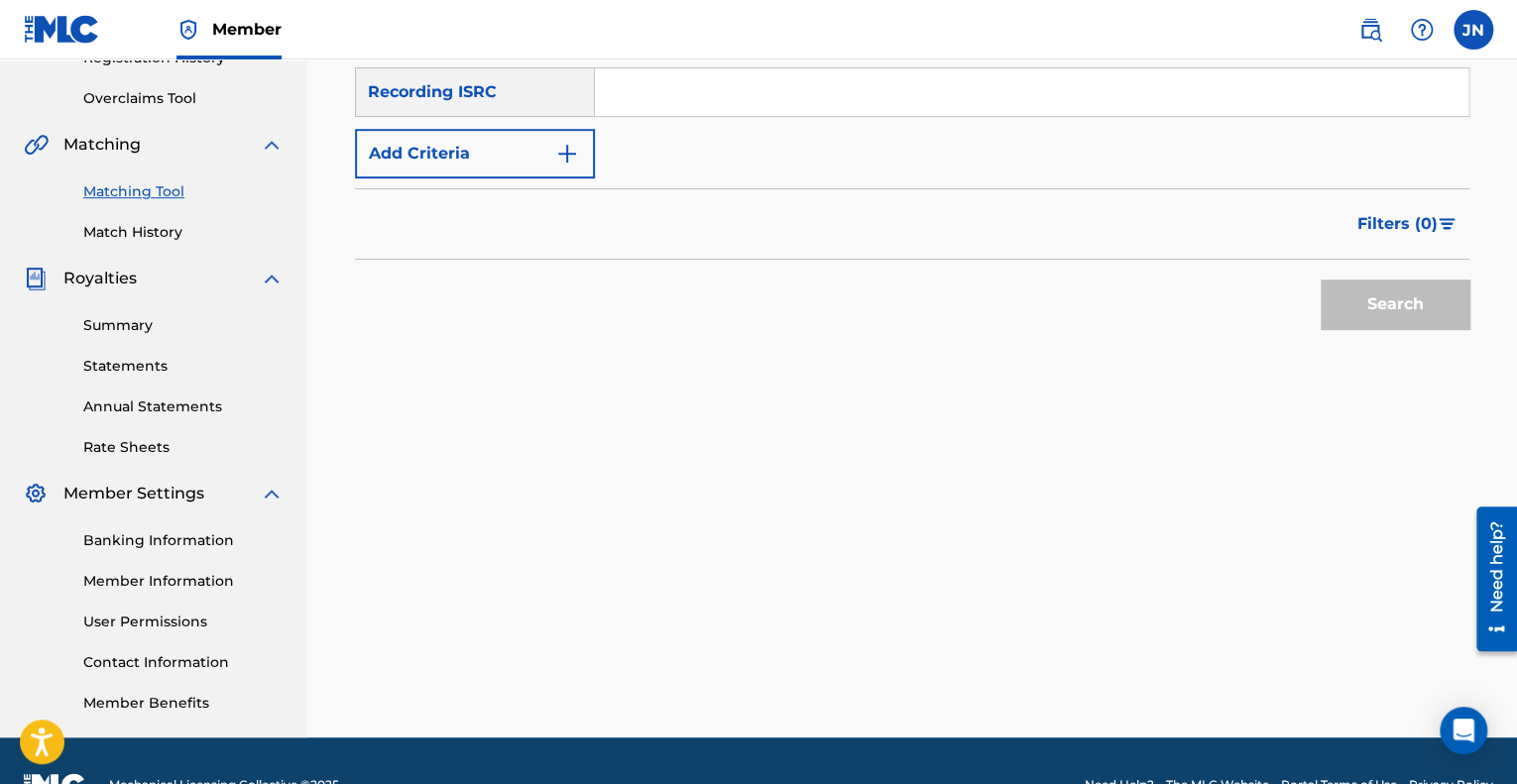 click on "Statements" at bounding box center [183, 366] 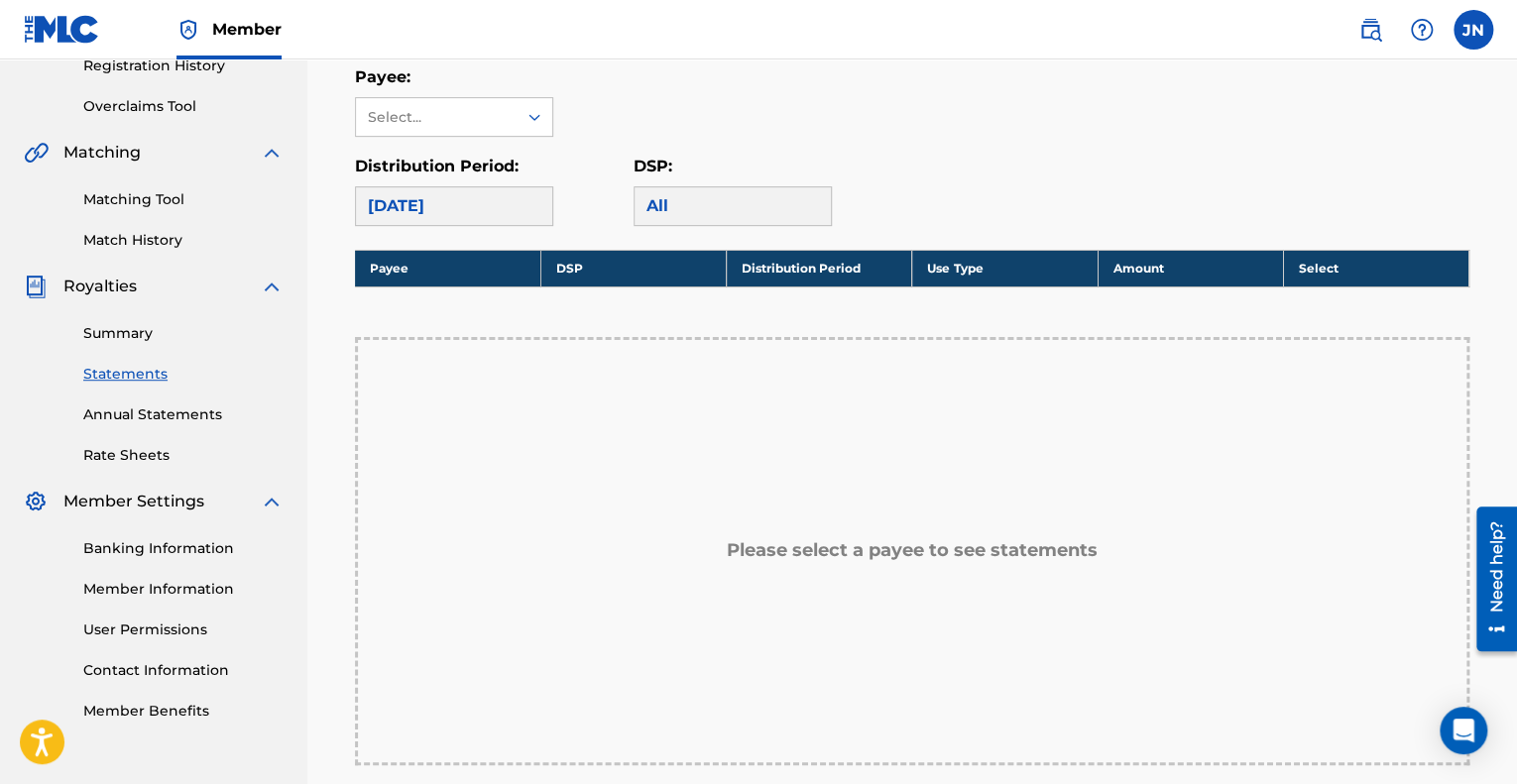 scroll, scrollTop: 595, scrollLeft: 0, axis: vertical 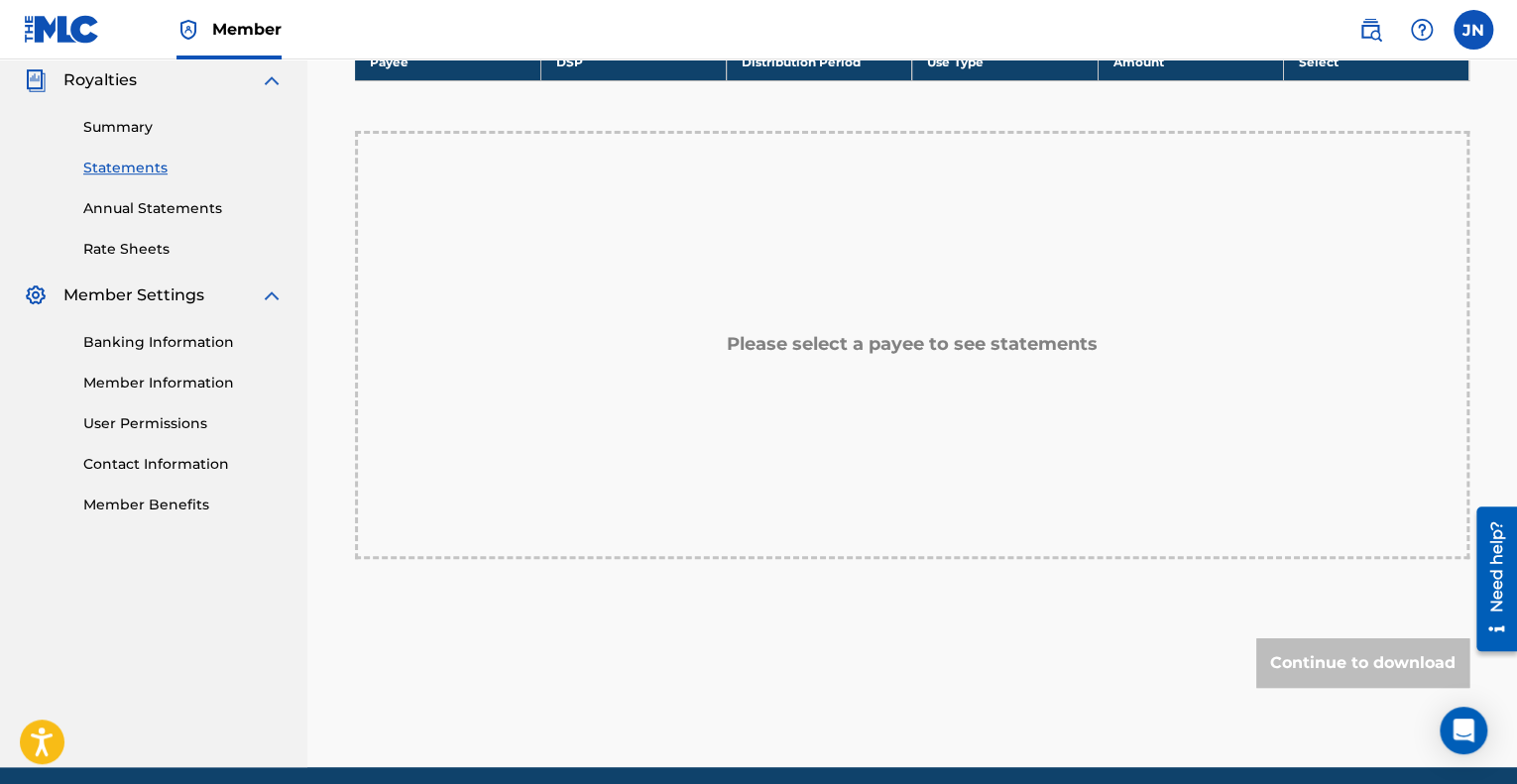 click on "Rate Sheets" at bounding box center (183, 249) 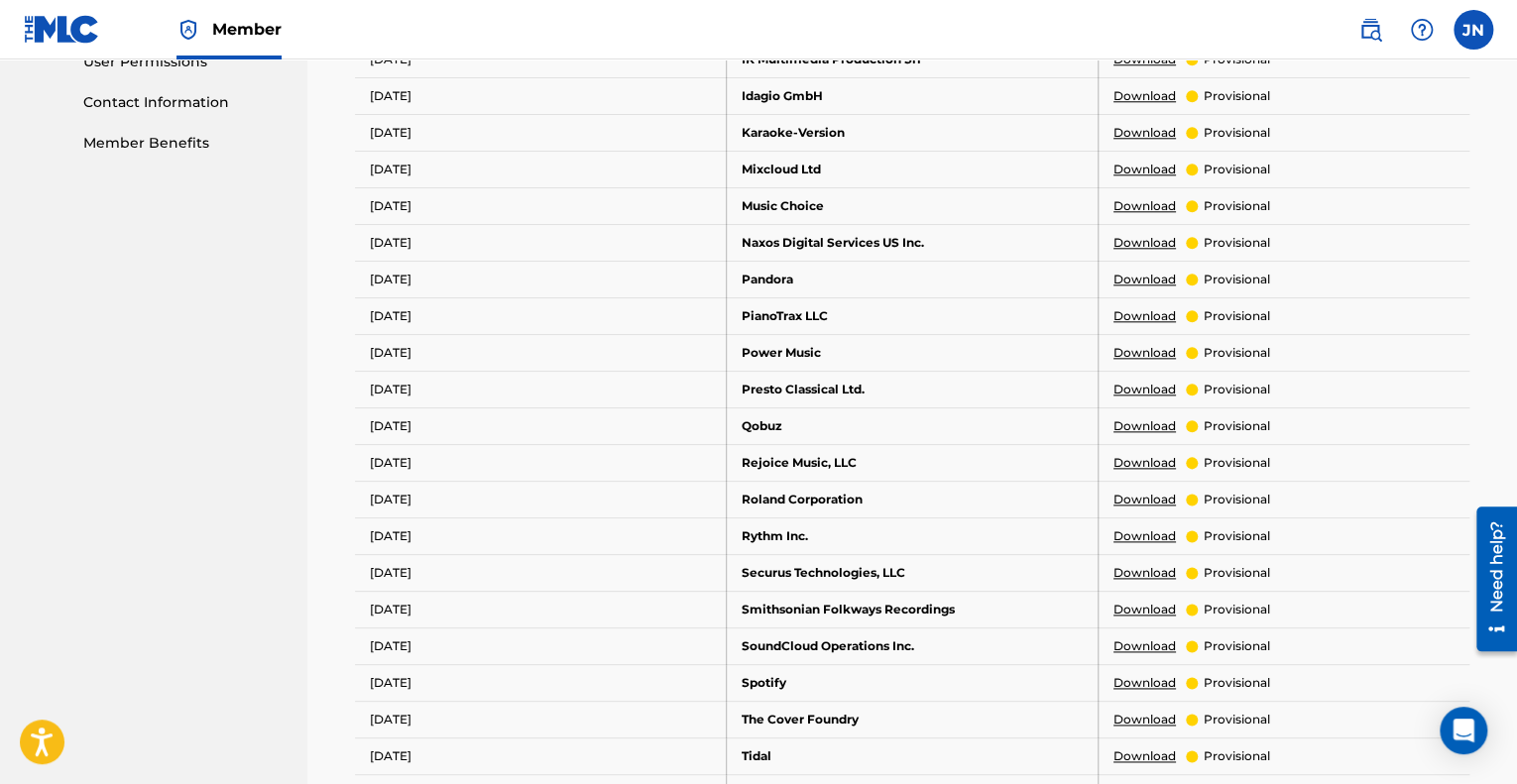 scroll, scrollTop: 991, scrollLeft: 0, axis: vertical 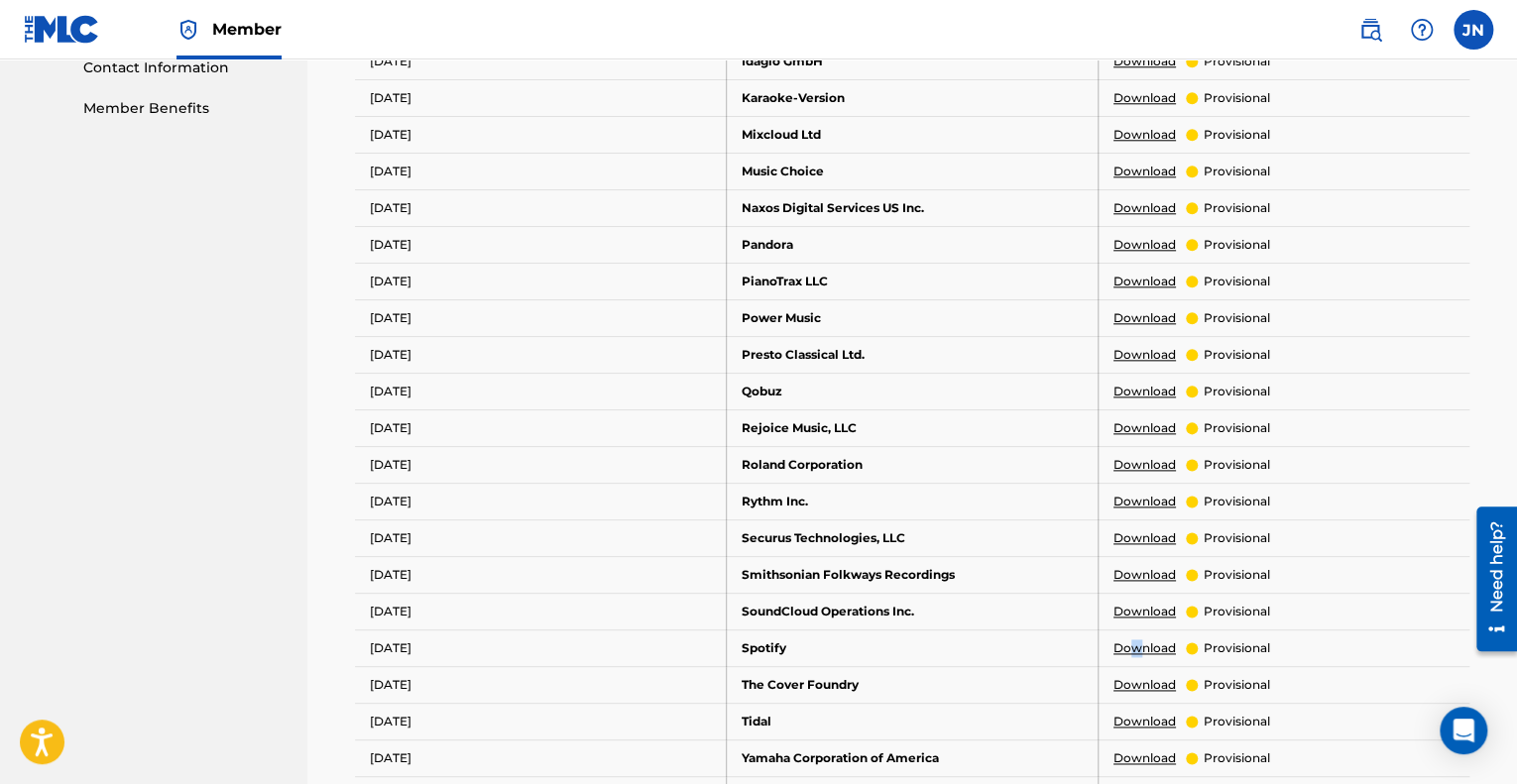 drag, startPoint x: 1150, startPoint y: 639, endPoint x: 1135, endPoint y: 638, distance: 15.033296 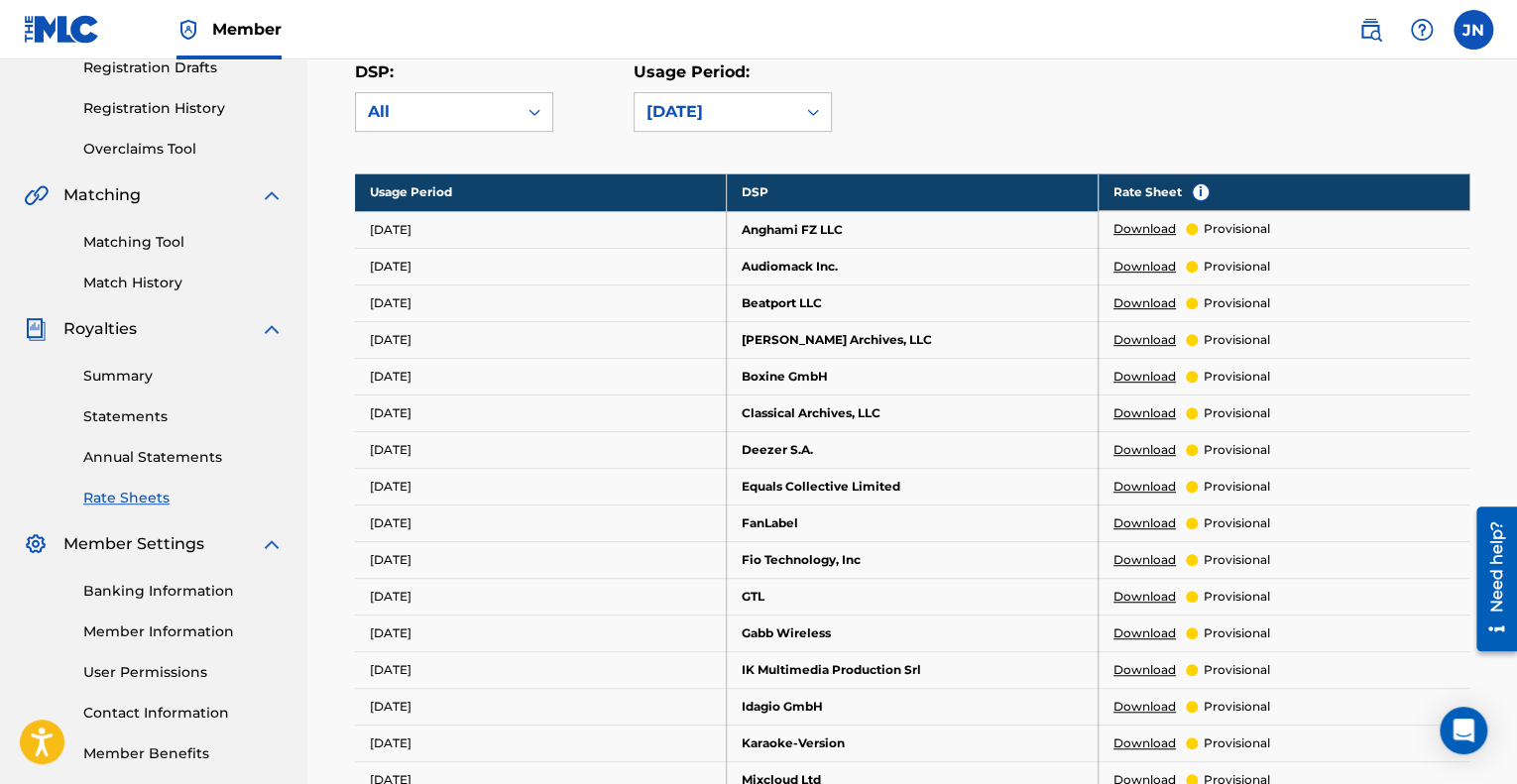 scroll, scrollTop: 0, scrollLeft: 0, axis: both 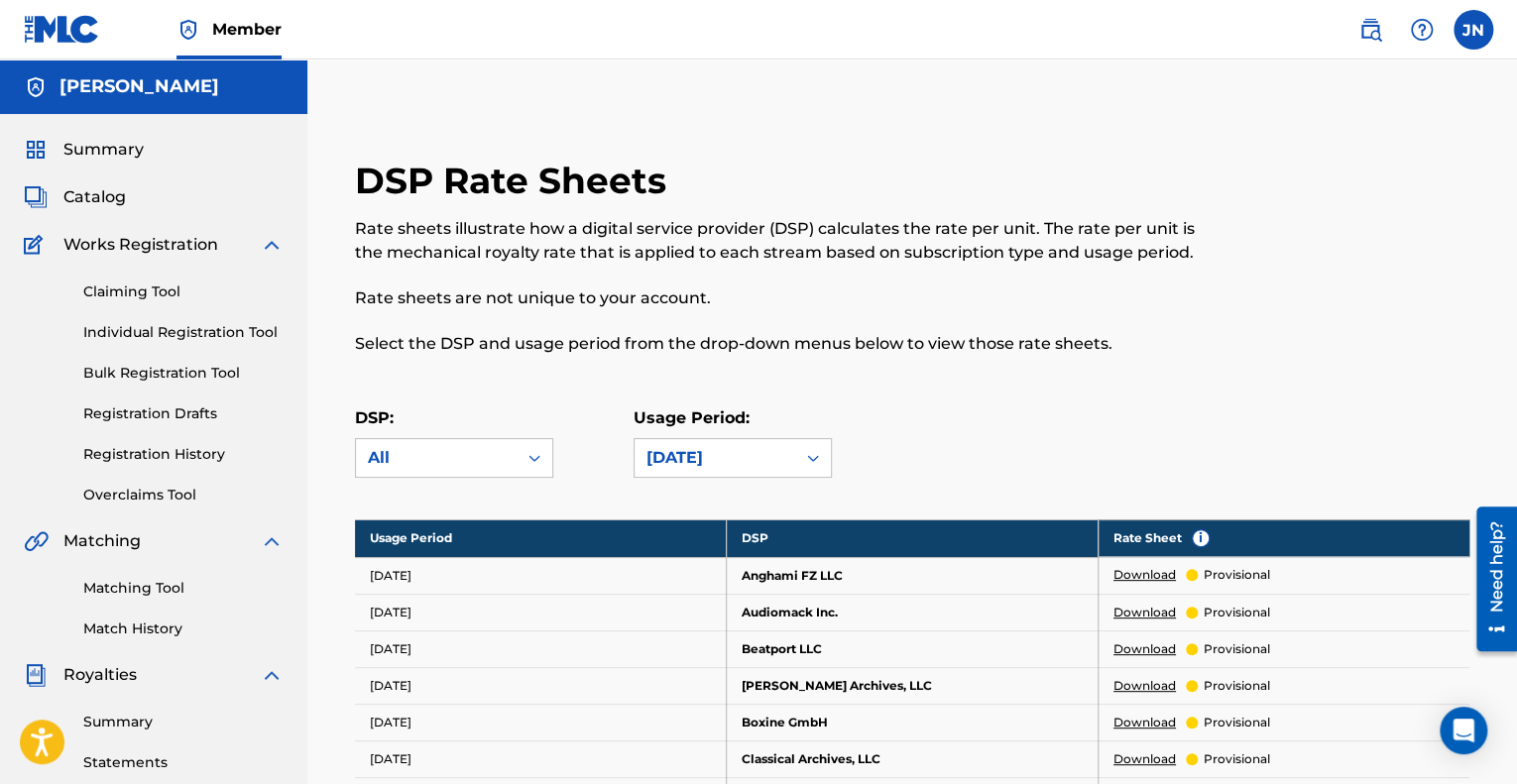 click on "DSP: All" at bounding box center (454, 442) 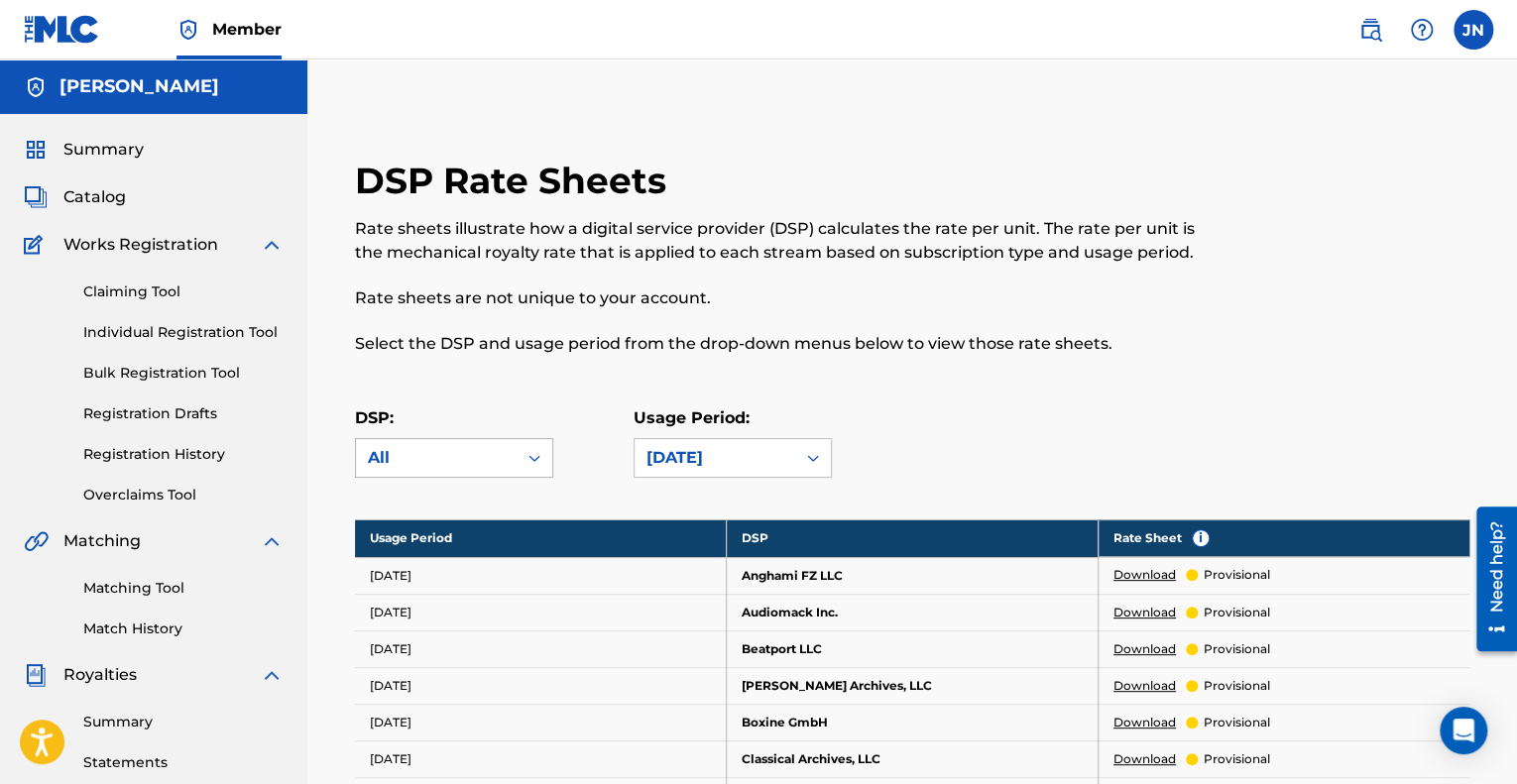 click on "All" at bounding box center [436, 458] 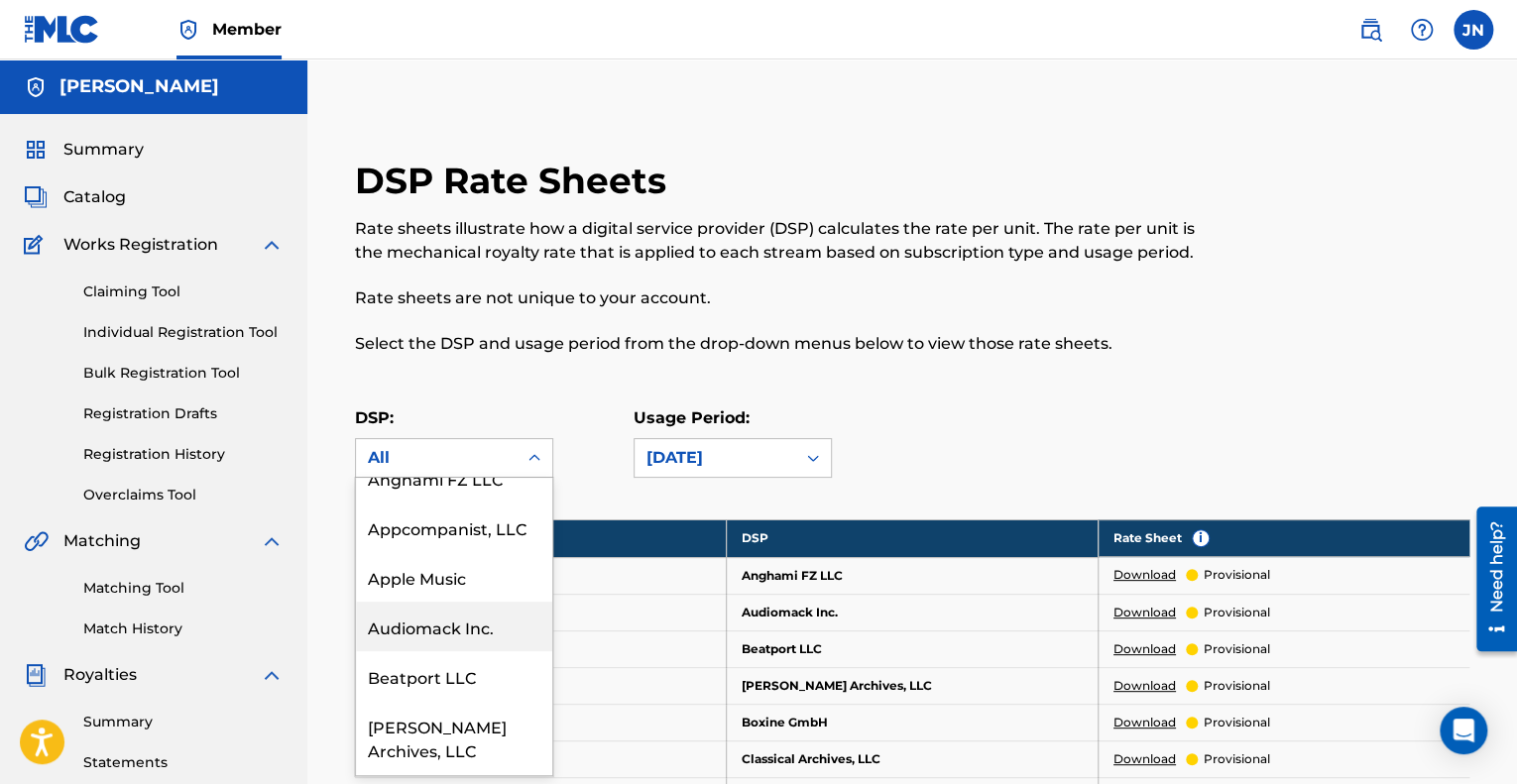 scroll, scrollTop: 198, scrollLeft: 0, axis: vertical 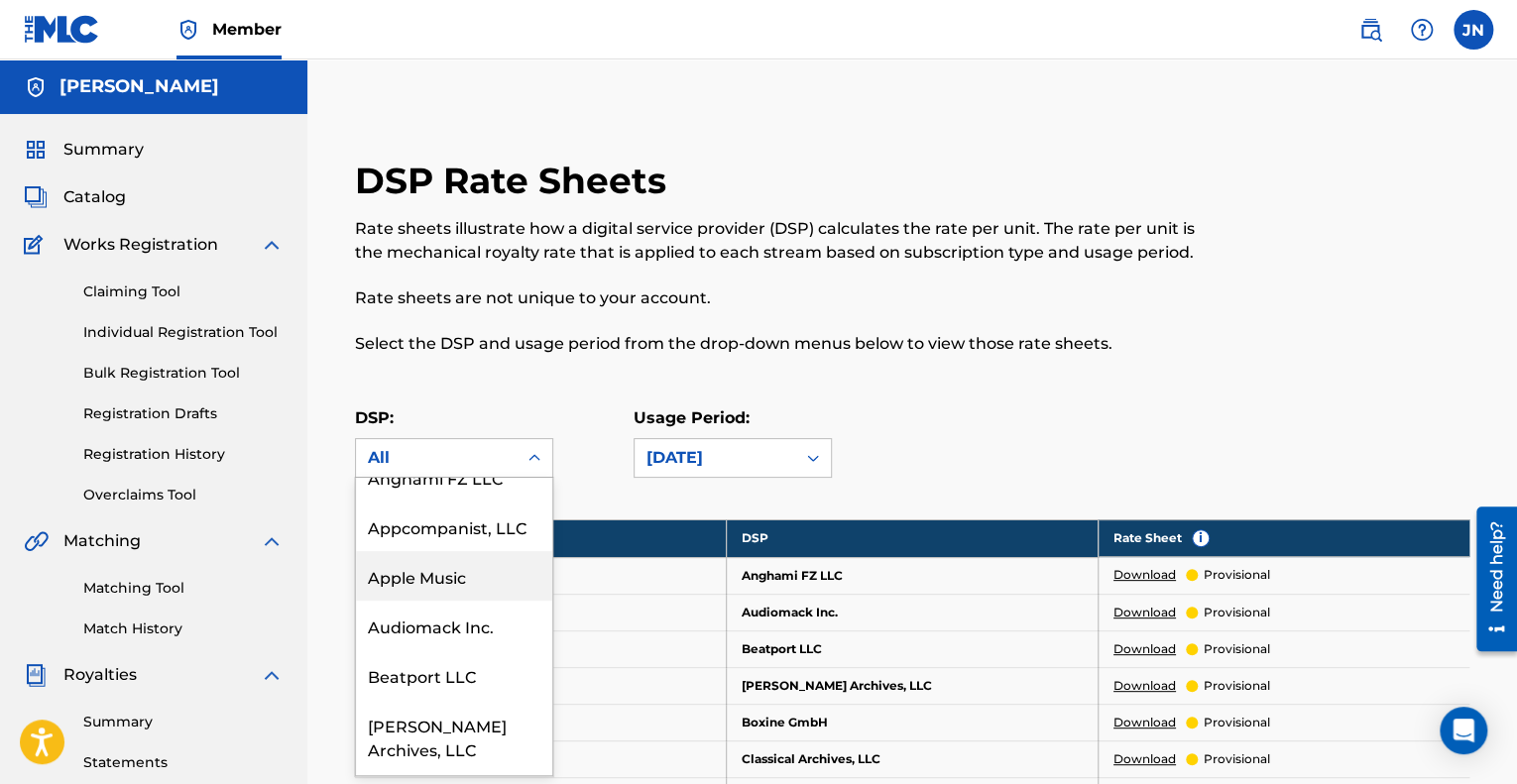 click on "Apple Music" at bounding box center (454, 576) 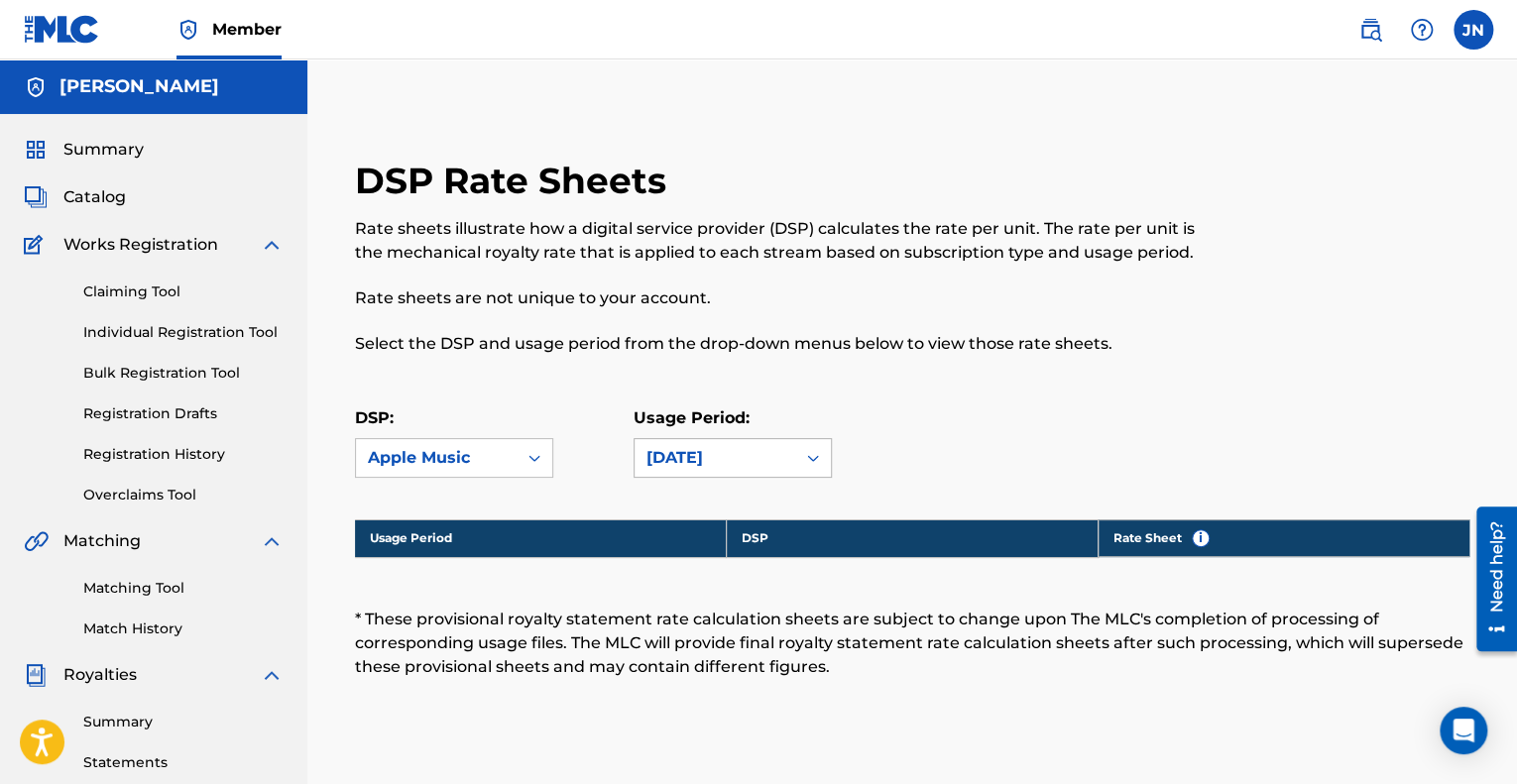 click 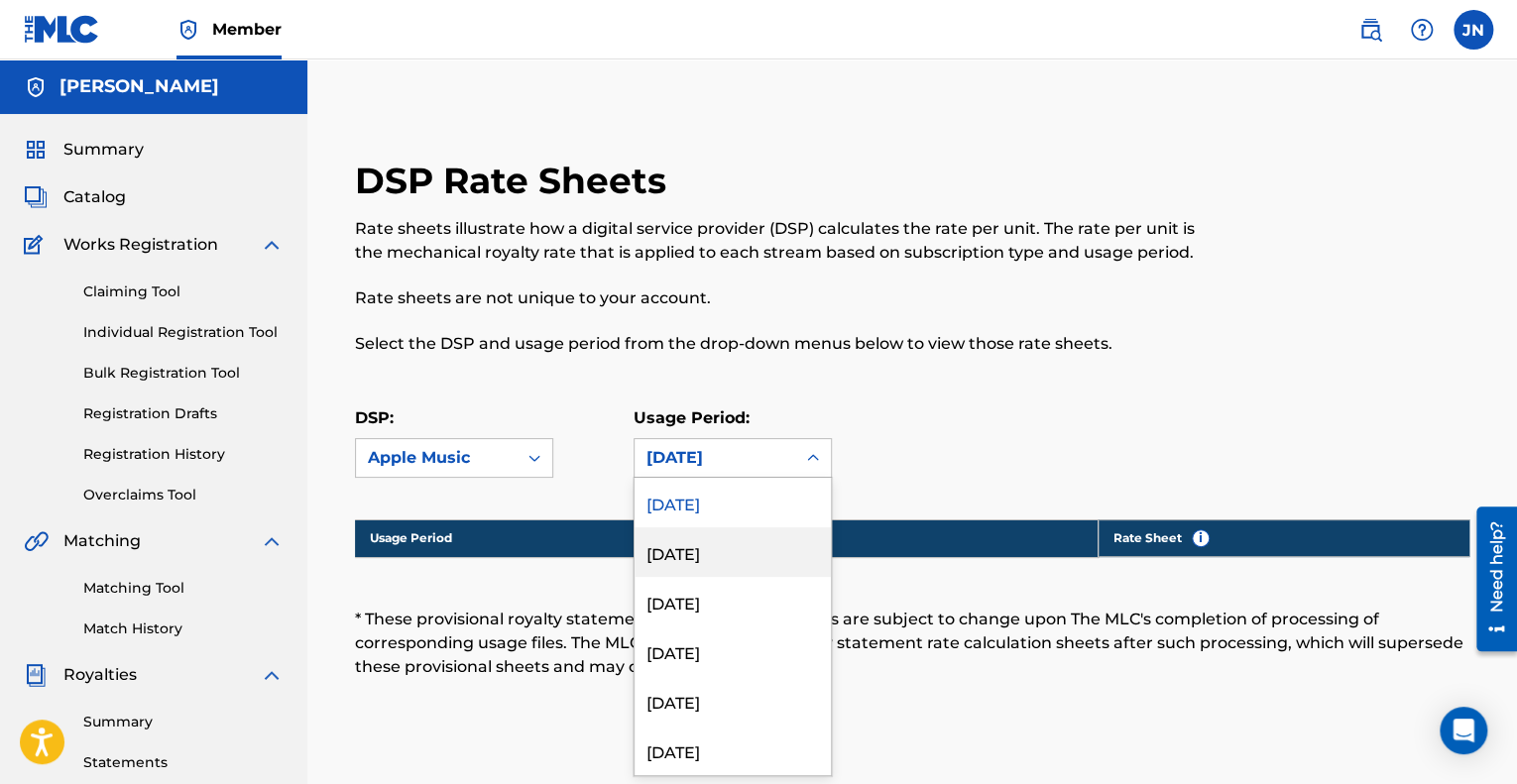 click on "[DATE]" at bounding box center [733, 552] 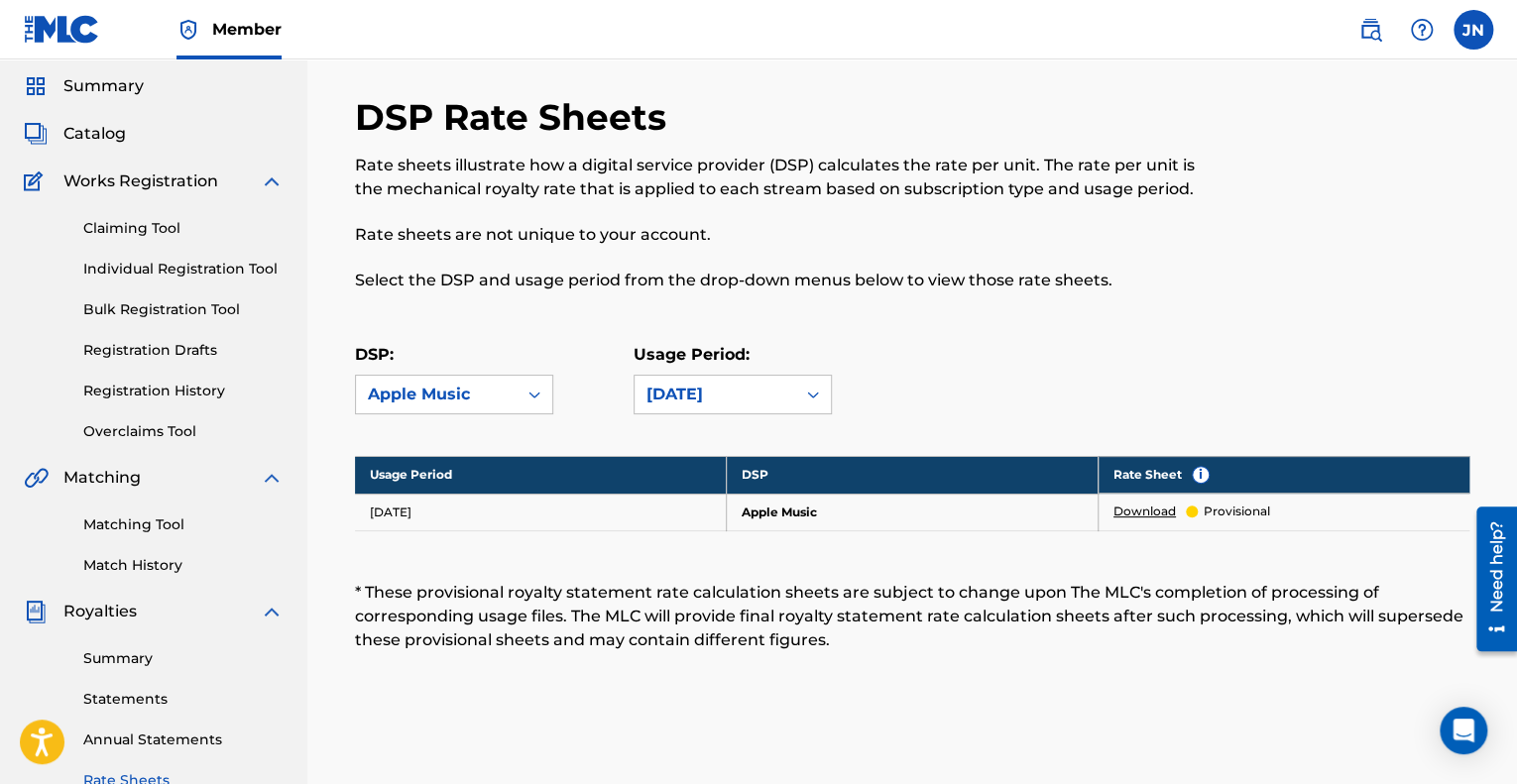 scroll, scrollTop: 99, scrollLeft: 0, axis: vertical 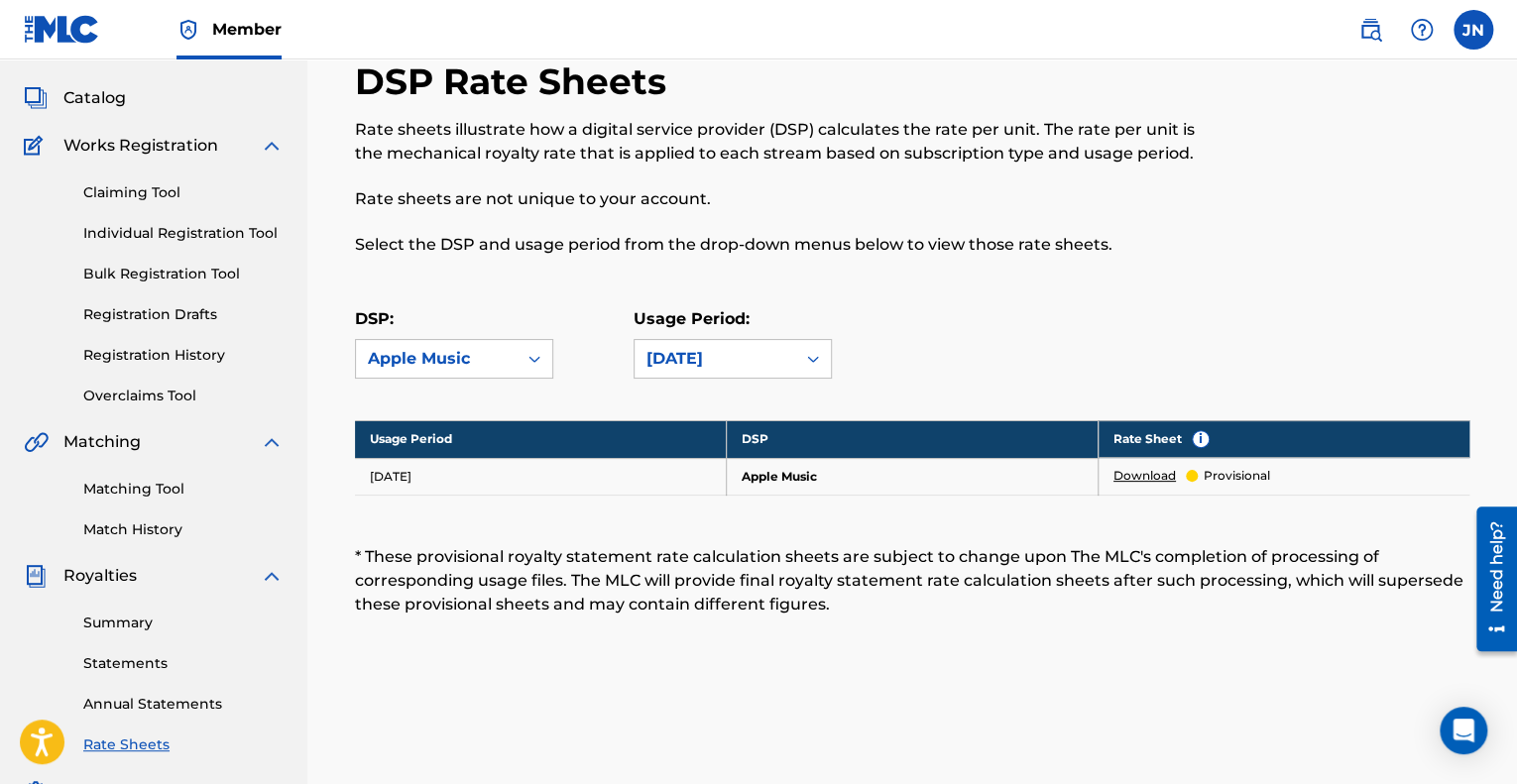 click on "Download" at bounding box center (1144, 476) 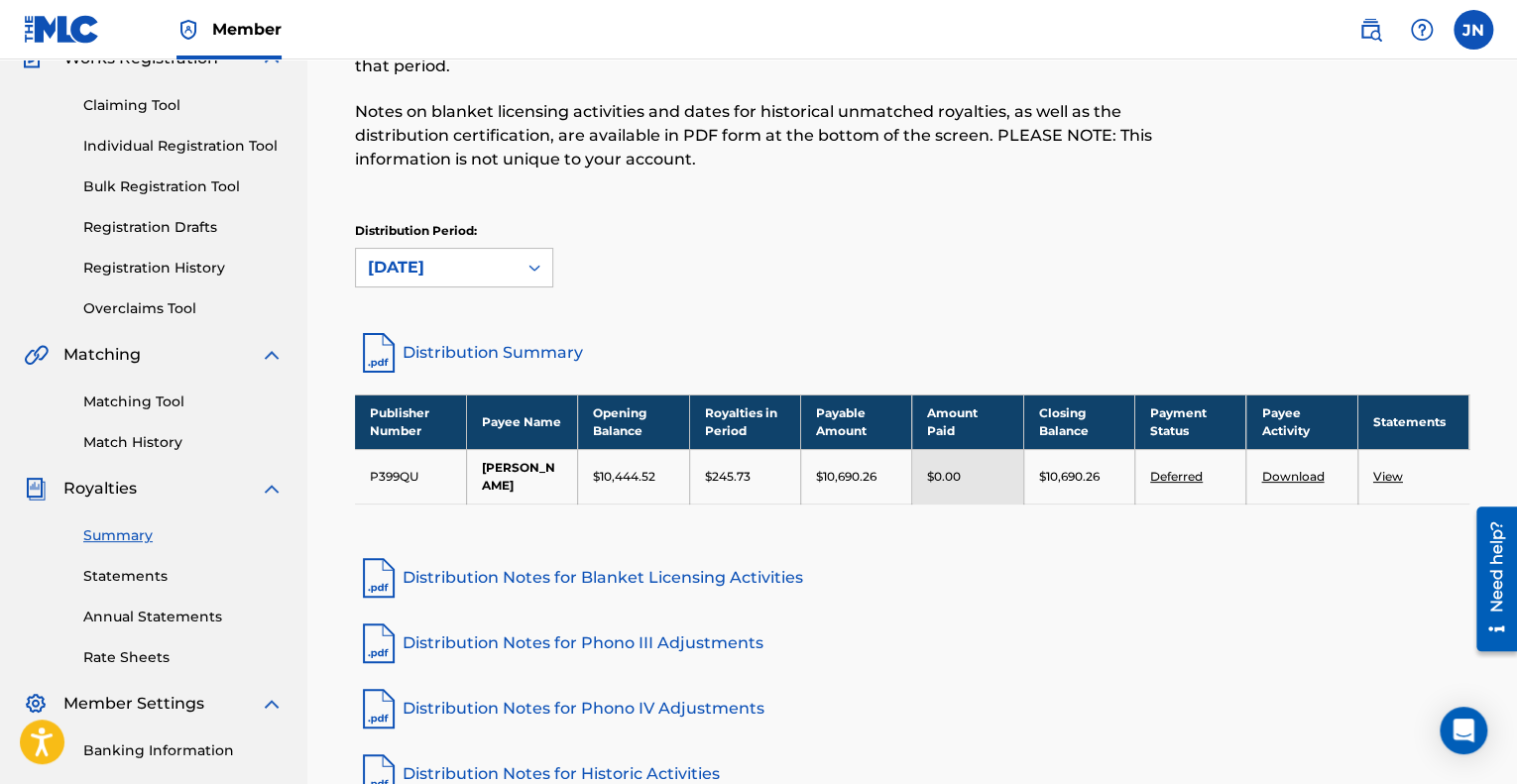 scroll, scrollTop: 444, scrollLeft: 0, axis: vertical 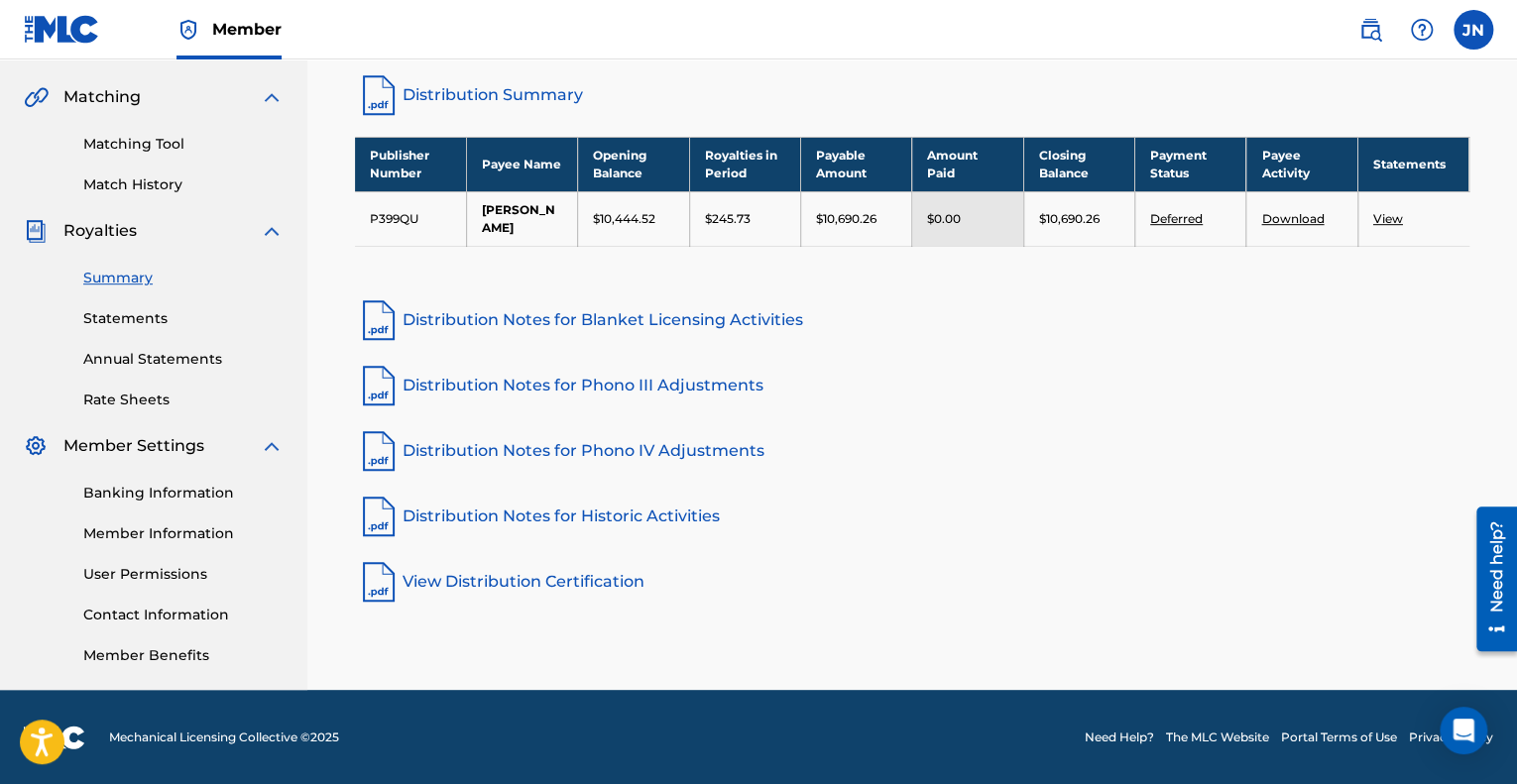 click on "Banking Information" at bounding box center [183, 493] 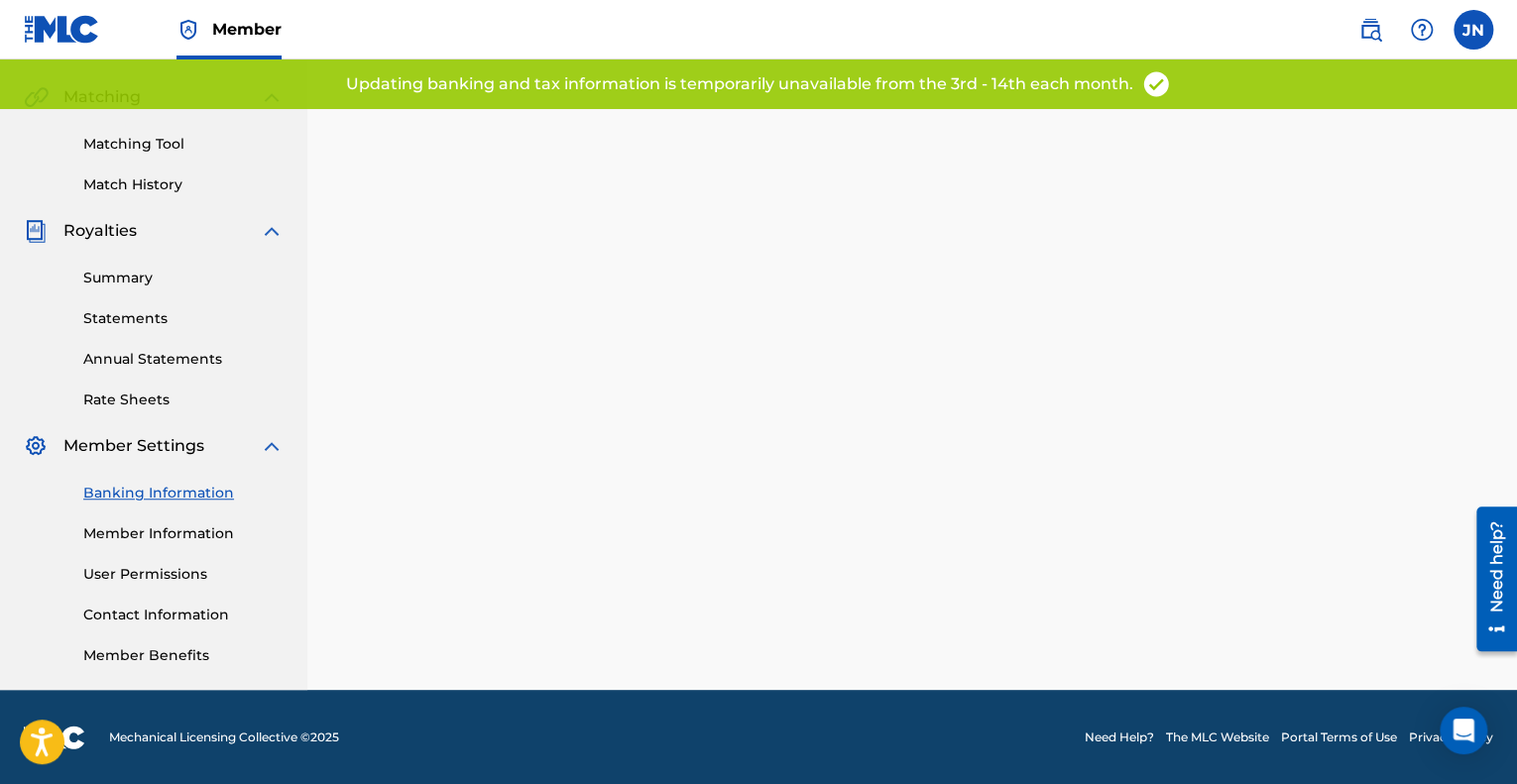 scroll, scrollTop: 0, scrollLeft: 0, axis: both 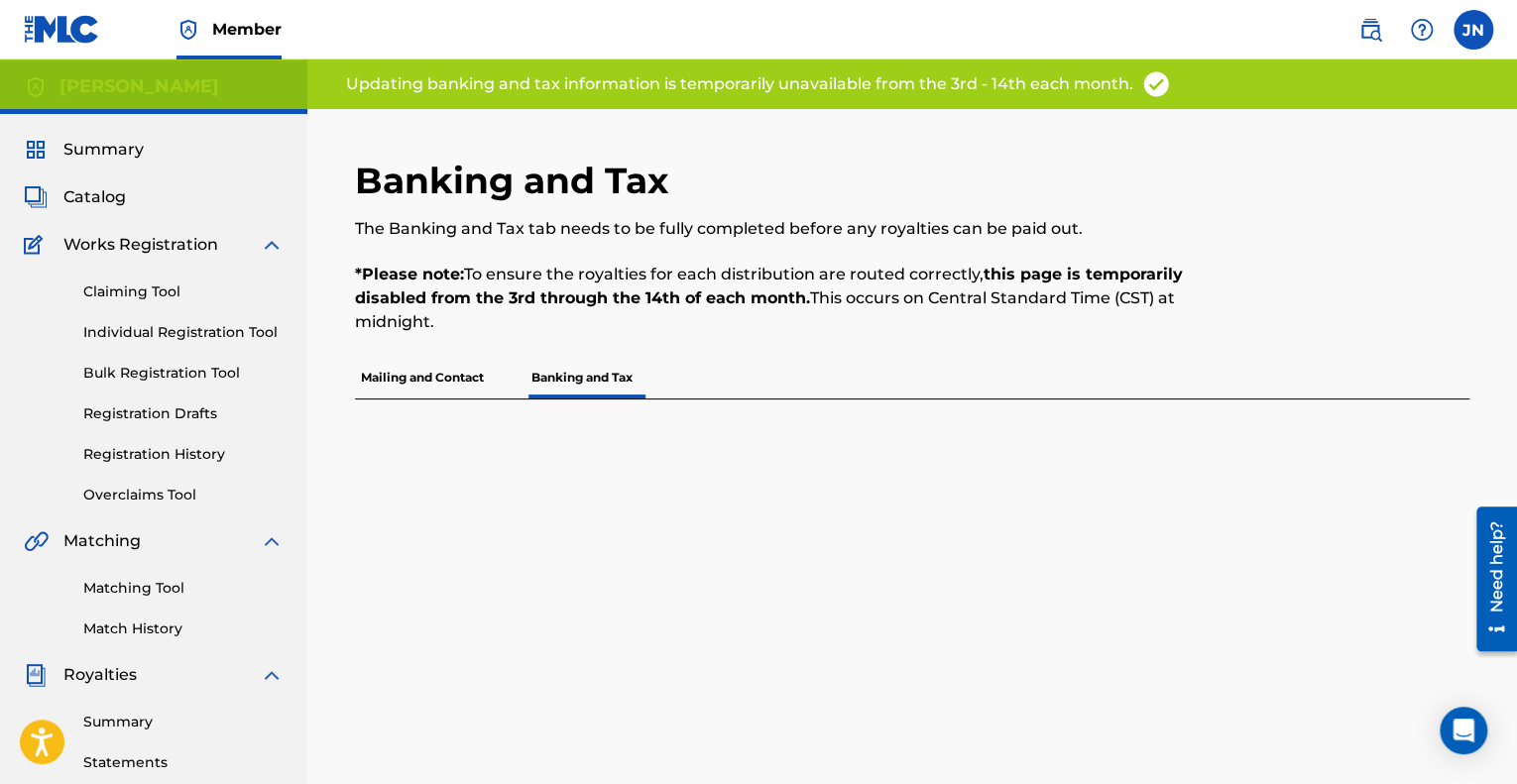 click on "Mailing and Contact" at bounding box center (422, 378) 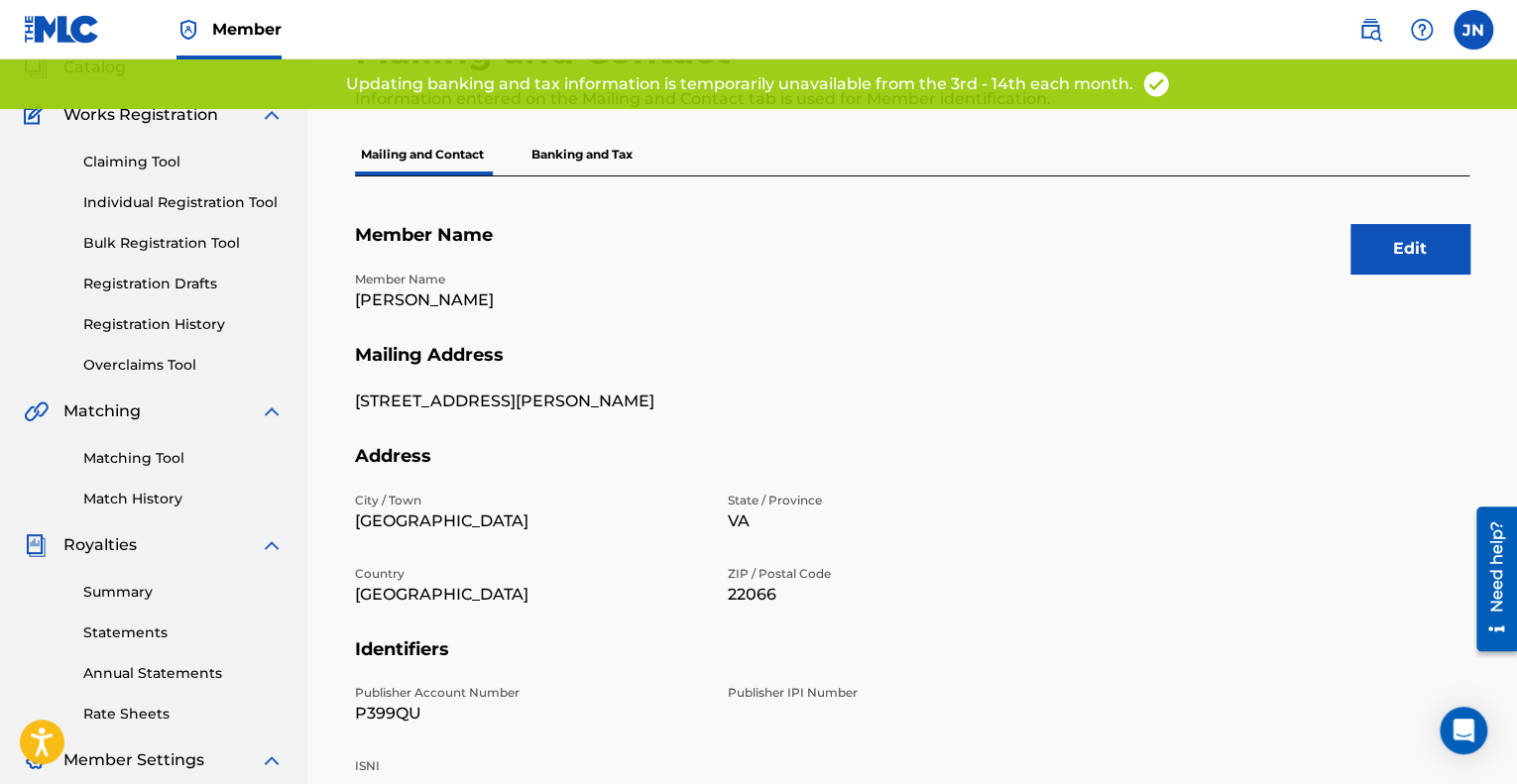 scroll, scrollTop: 0, scrollLeft: 0, axis: both 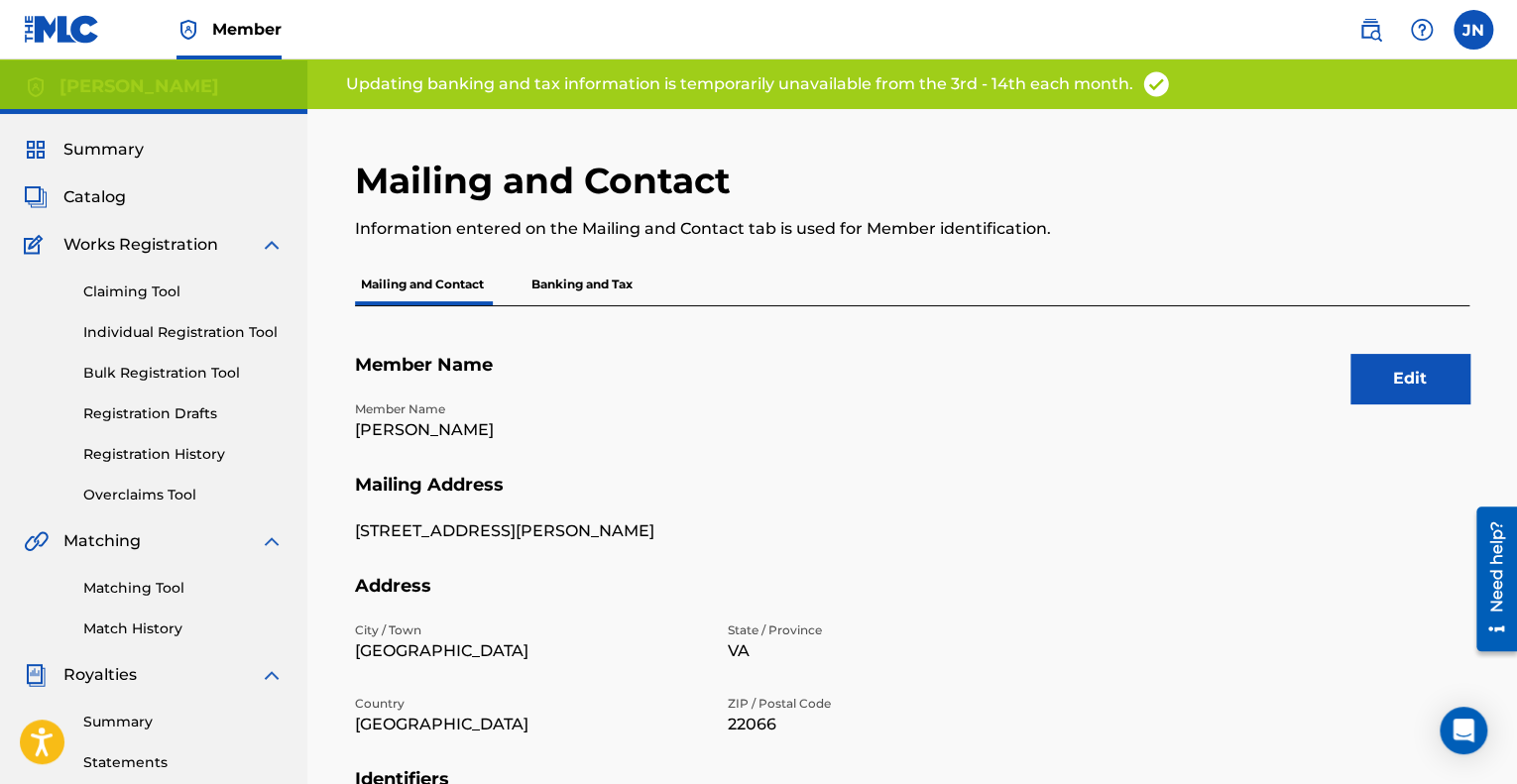 click on "Banking and Tax" at bounding box center [582, 284] 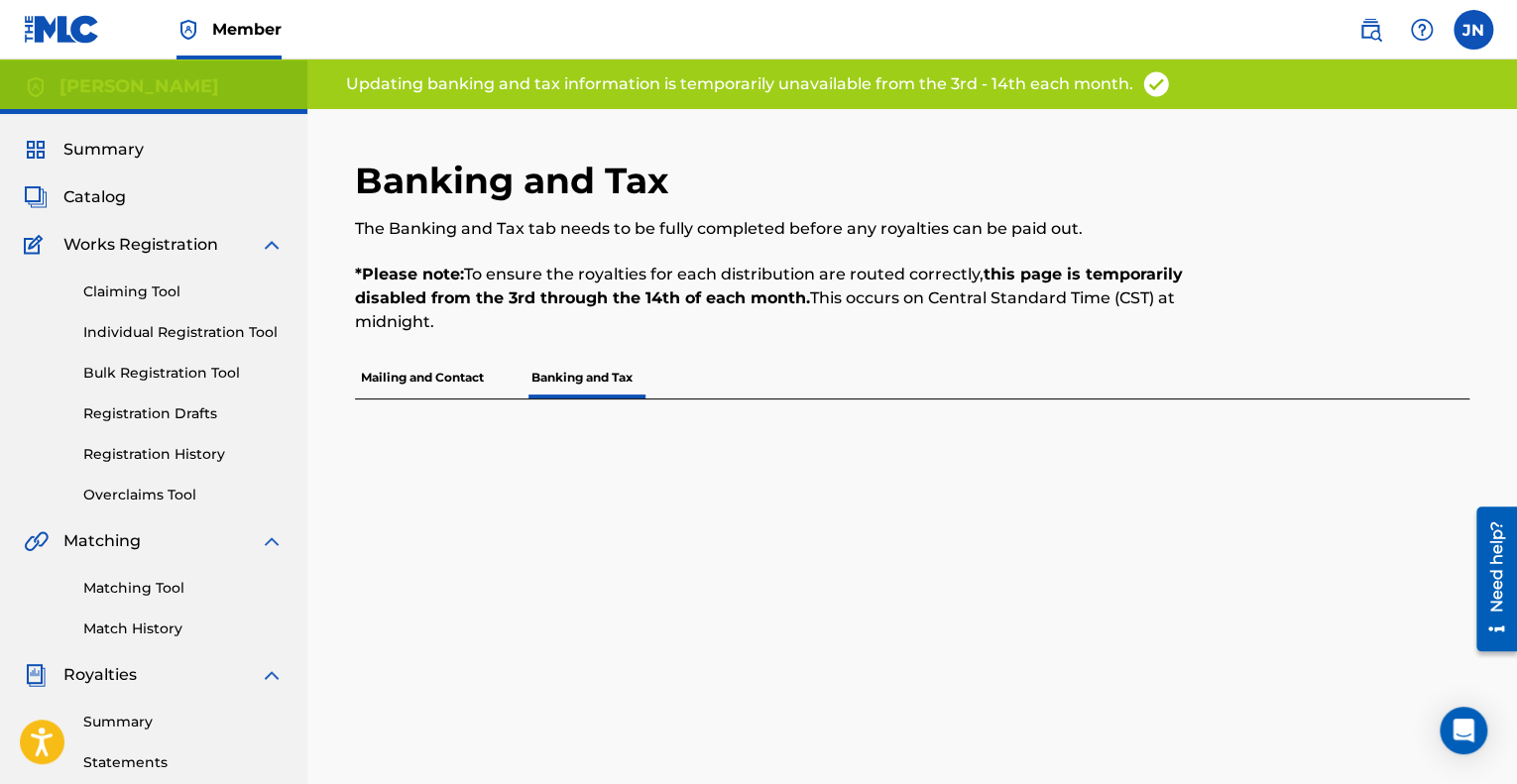 drag, startPoint x: 709, startPoint y: 506, endPoint x: 758, endPoint y: 465, distance: 63.89053 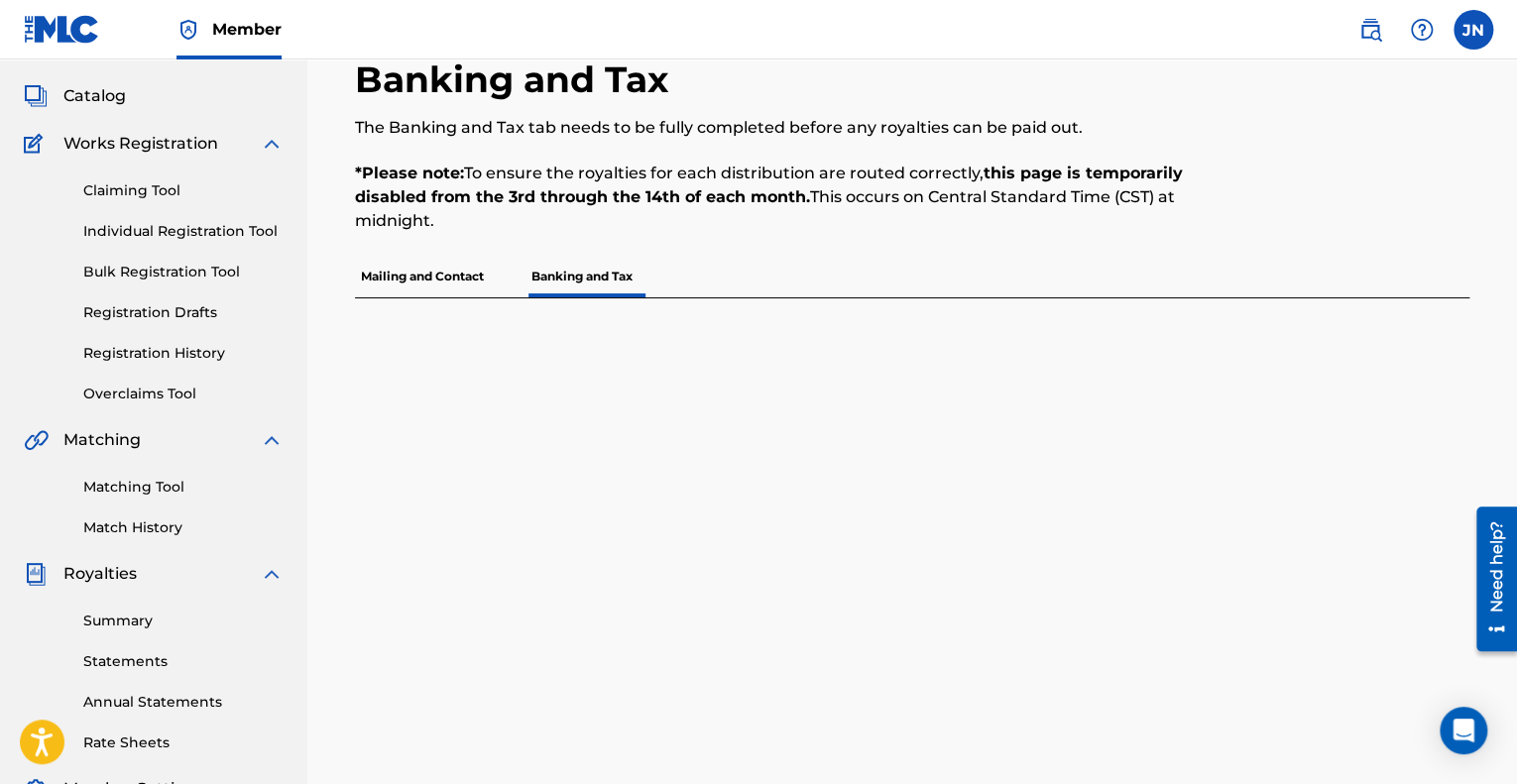 scroll, scrollTop: 0, scrollLeft: 0, axis: both 